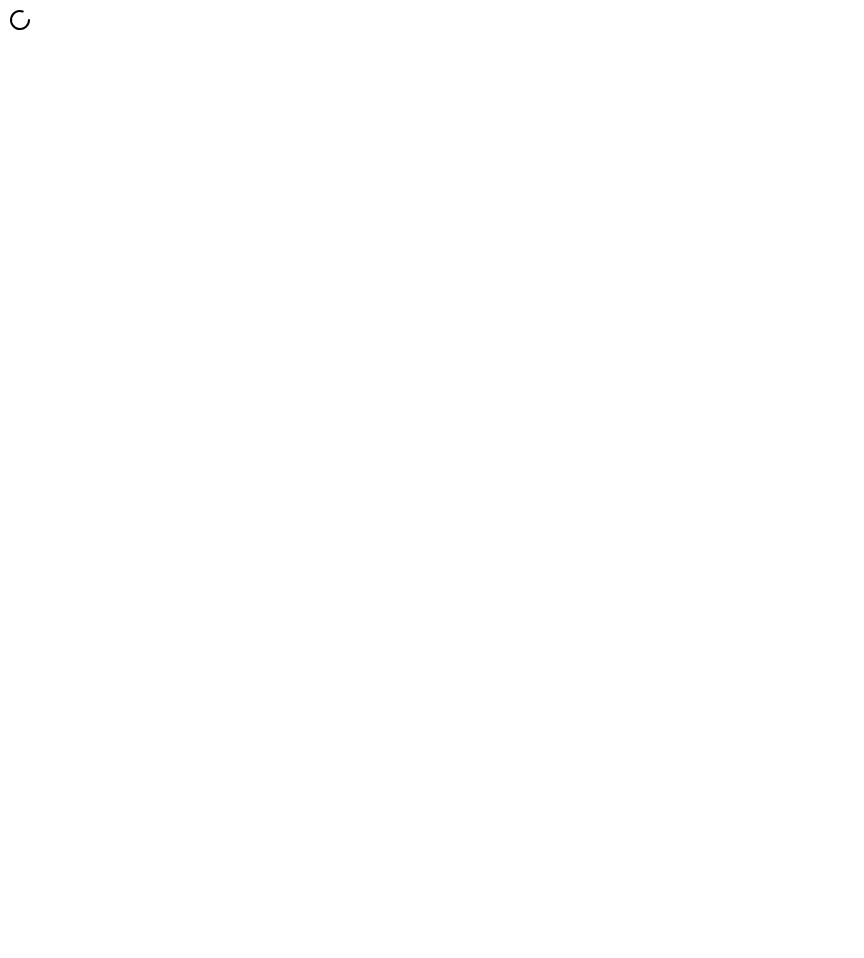 scroll, scrollTop: 0, scrollLeft: 0, axis: both 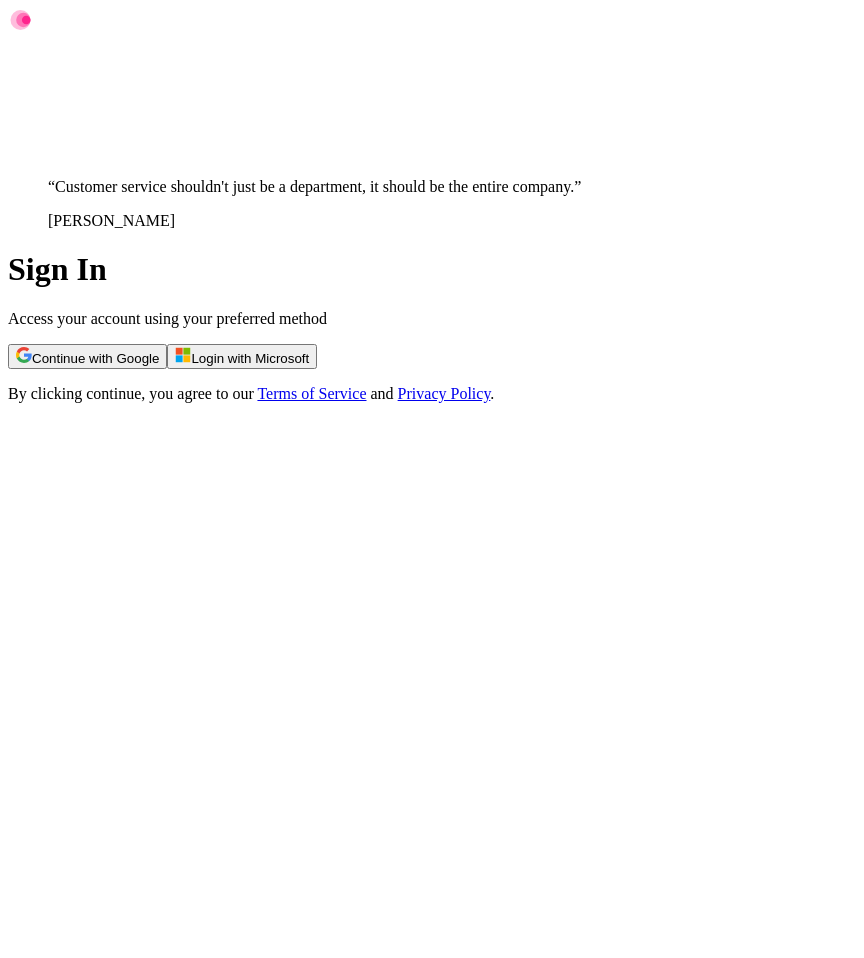 click on "Continue with Google" at bounding box center (87, 356) 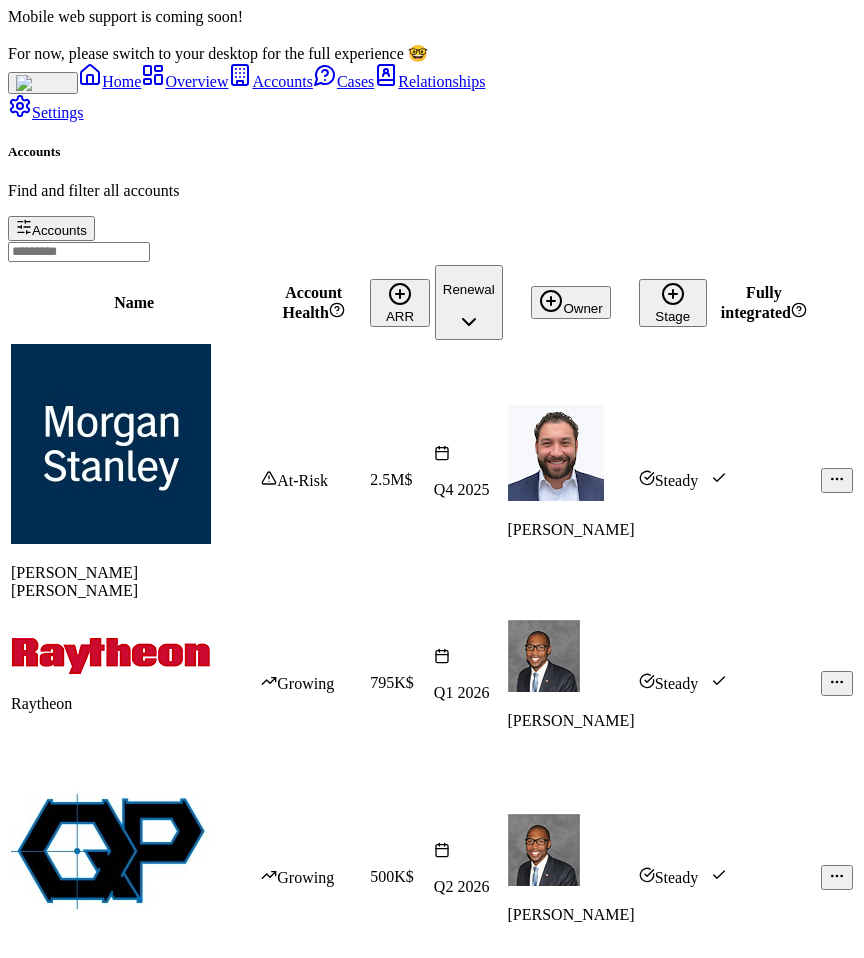 click on "Home Overview Accounts Cases Relationships" at bounding box center [432, 78] 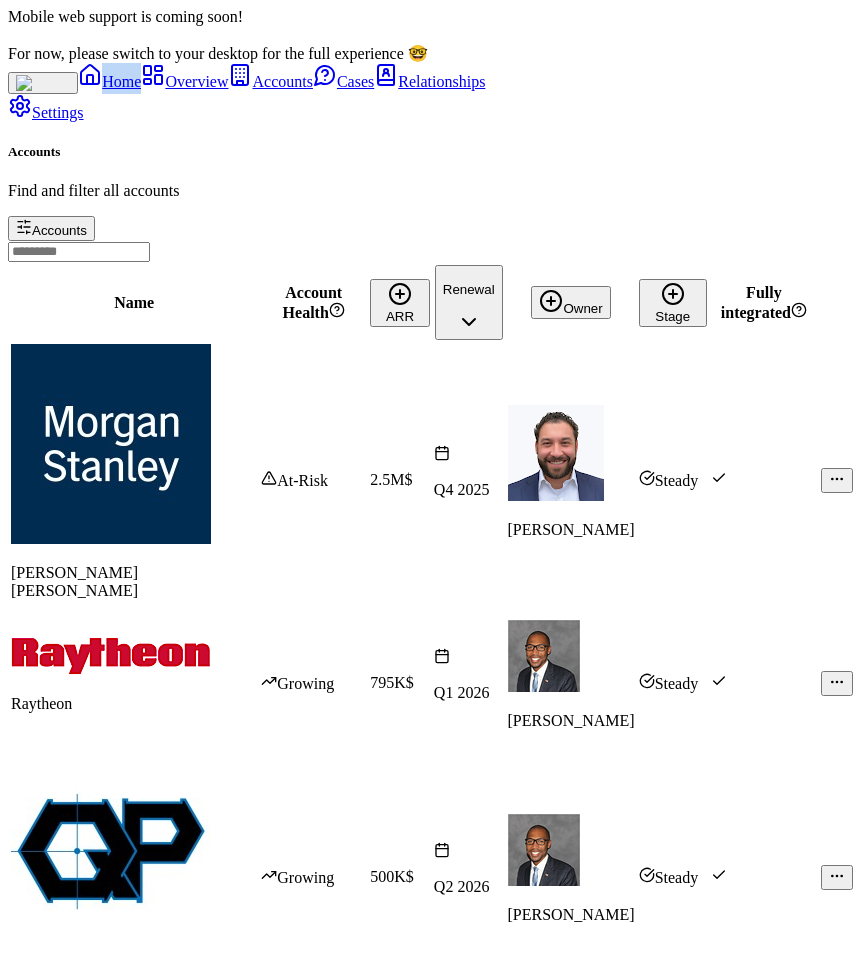 click on "Home Overview Accounts Cases Relationships" at bounding box center (432, 78) 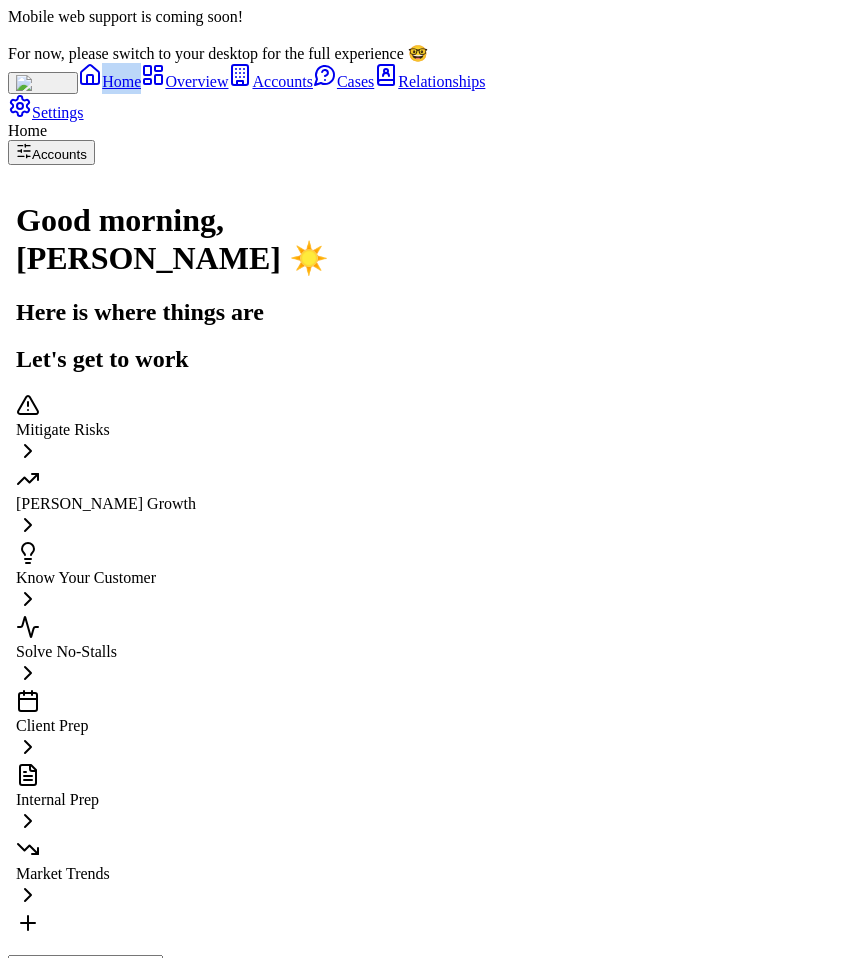 scroll, scrollTop: 64, scrollLeft: 0, axis: vertical 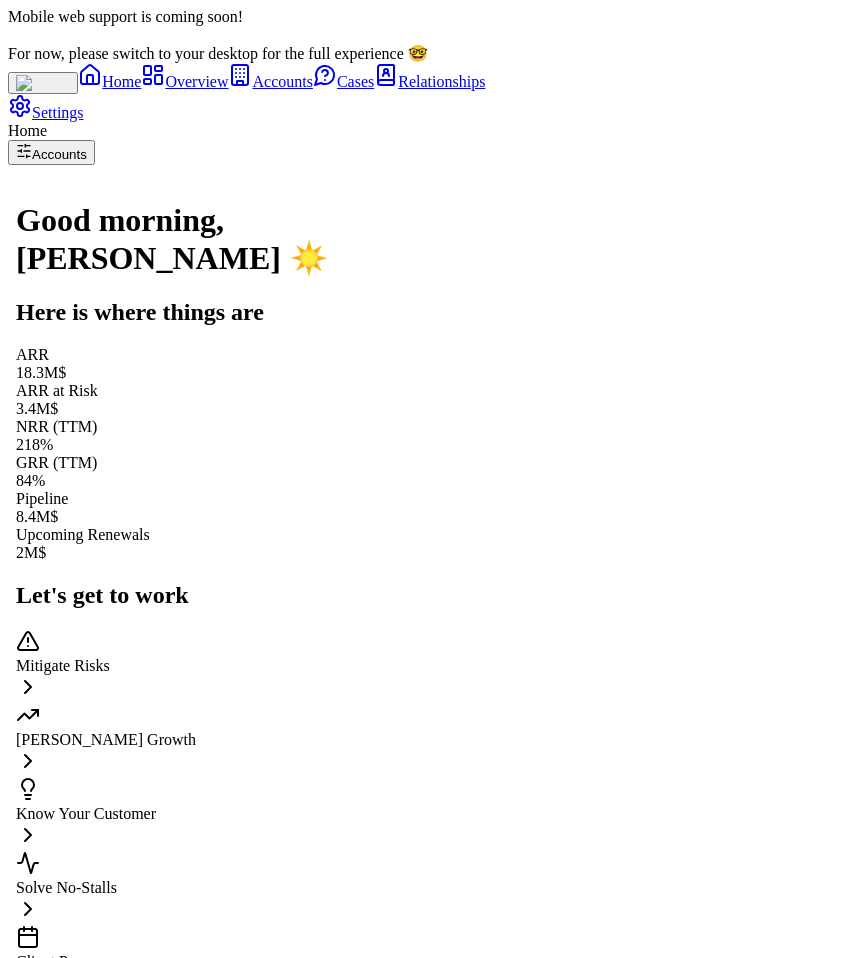 click on "Client Prep" at bounding box center [248, 962] 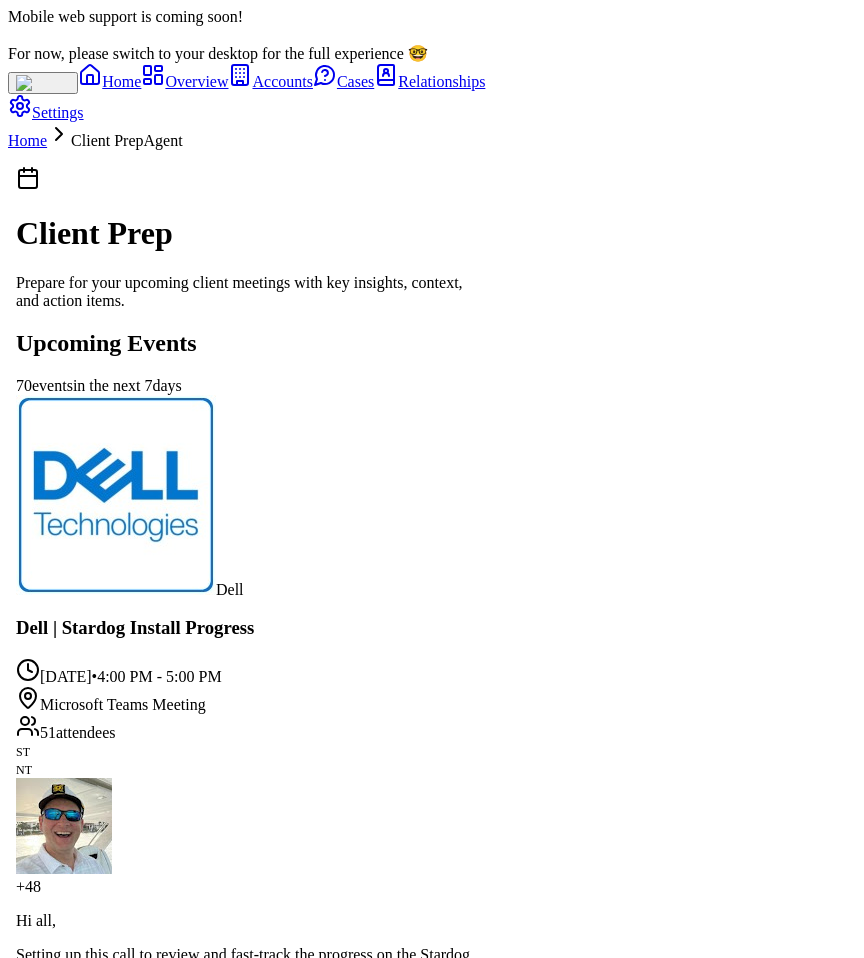 scroll, scrollTop: 574, scrollLeft: 0, axis: vertical 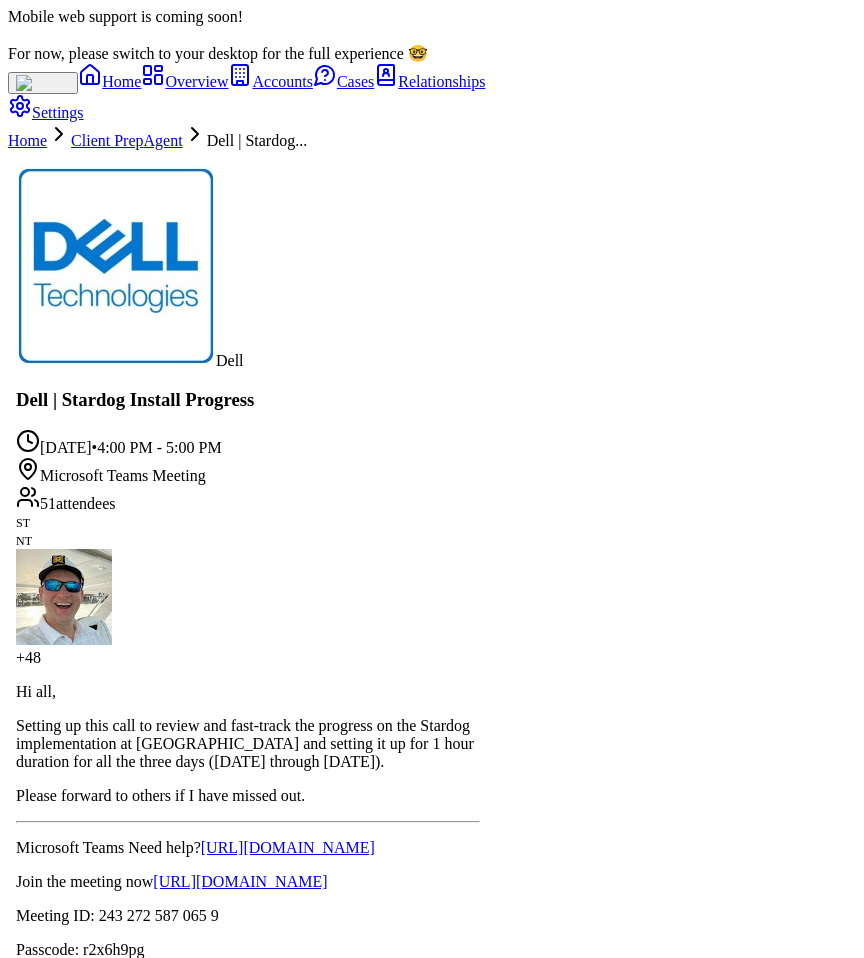type on "**********" 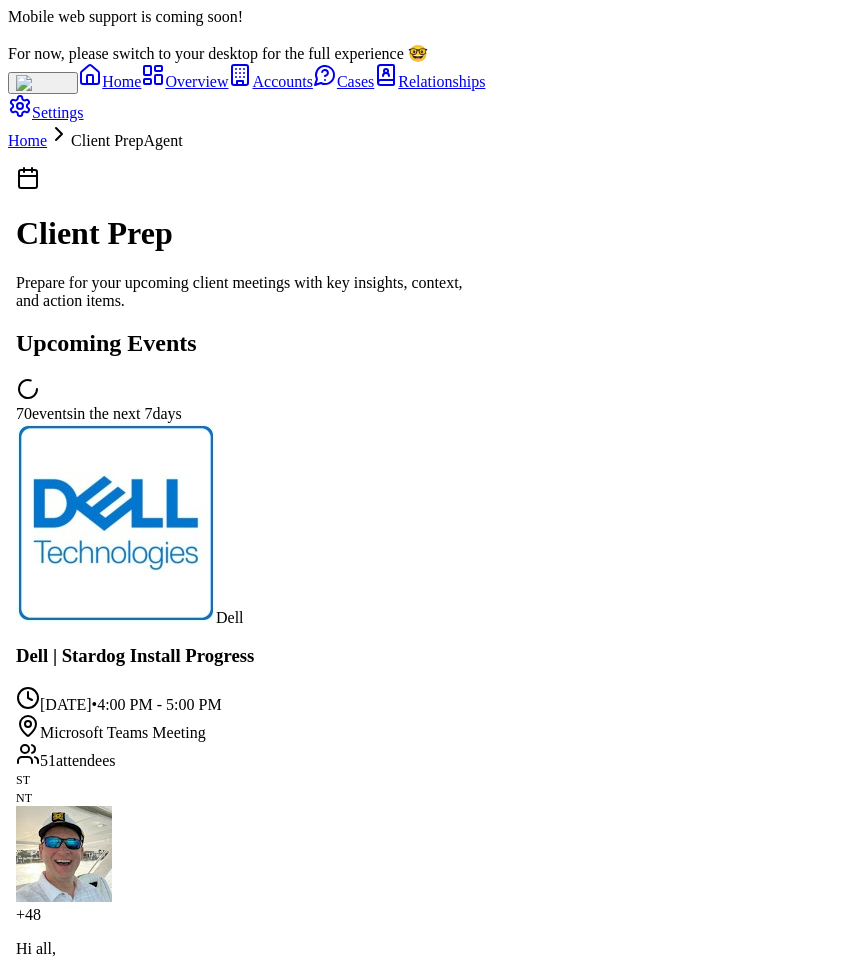 scroll, scrollTop: 52, scrollLeft: 0, axis: vertical 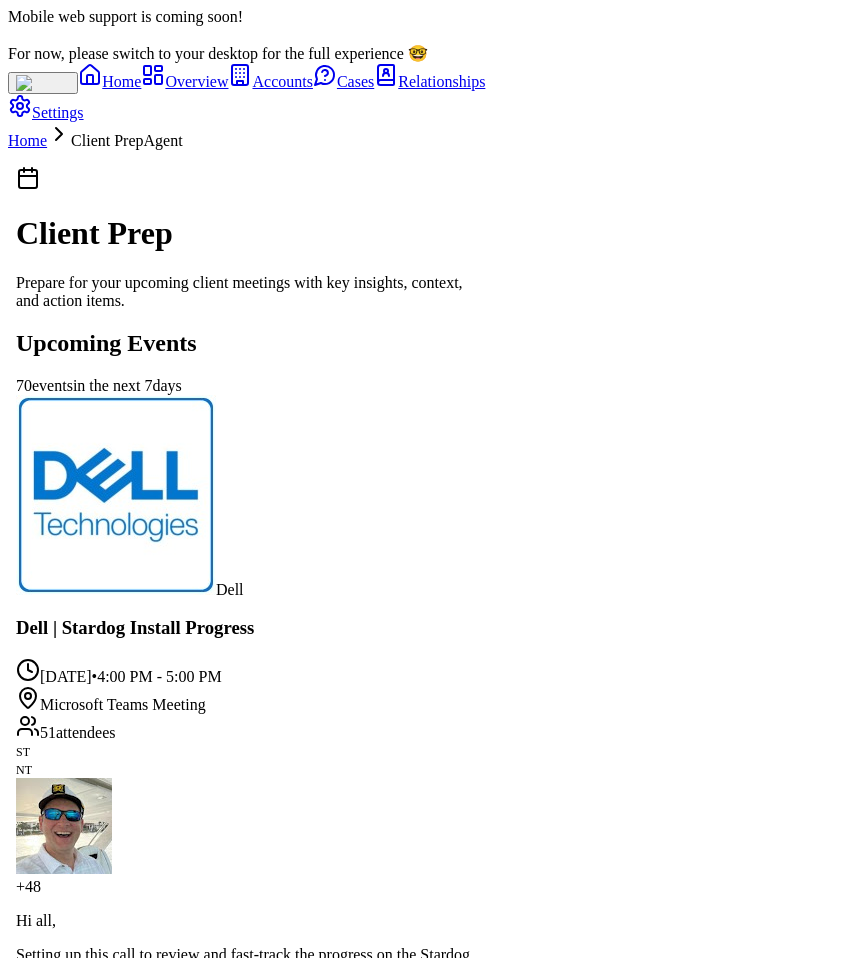 click on "Prepare for Meeting" at bounding box center (95, 2049) 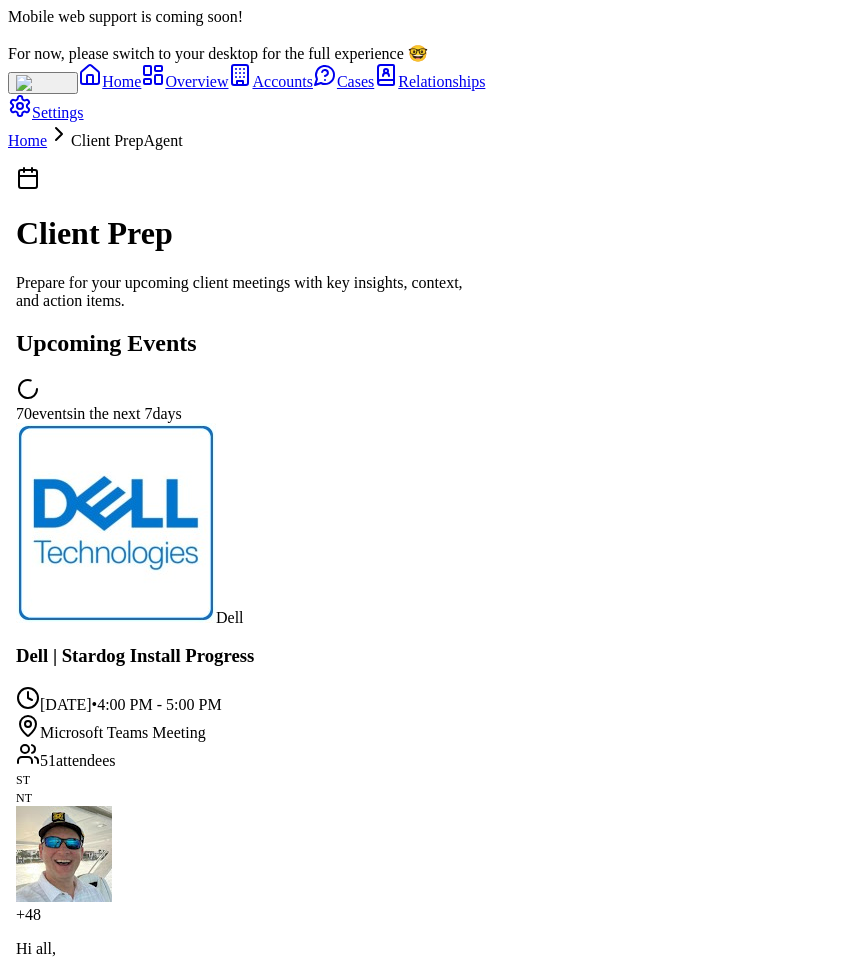scroll, scrollTop: 229, scrollLeft: 0, axis: vertical 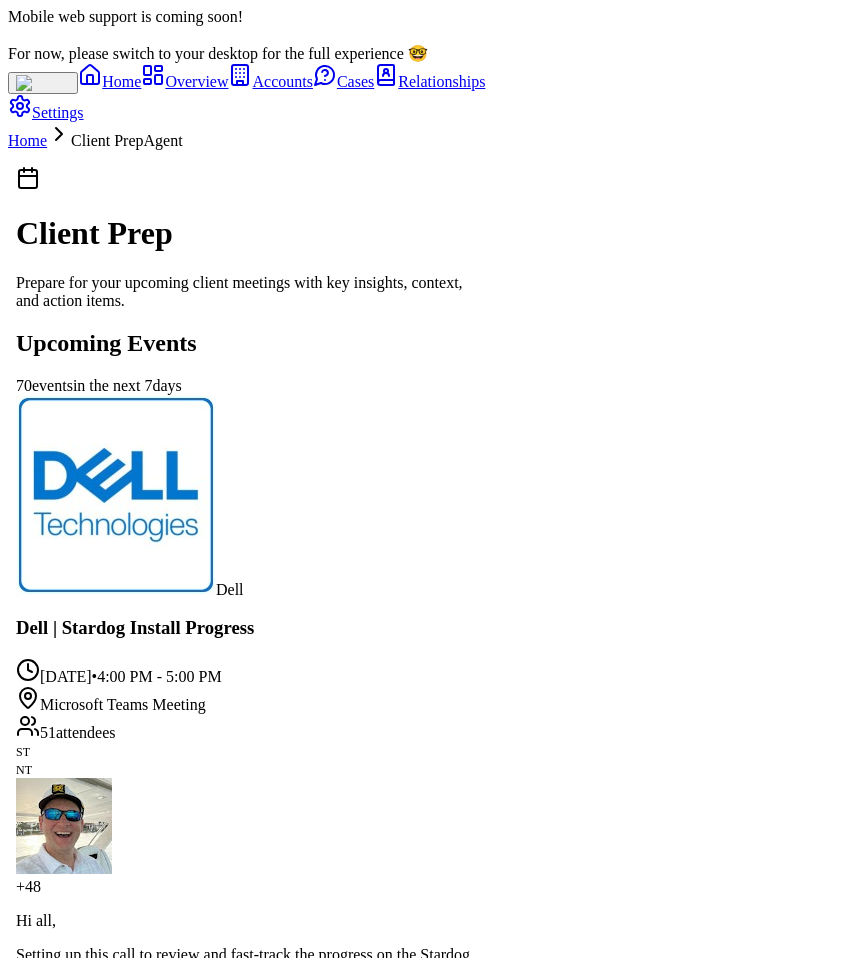 click on "Prepare for Meeting" at bounding box center (95, 2495) 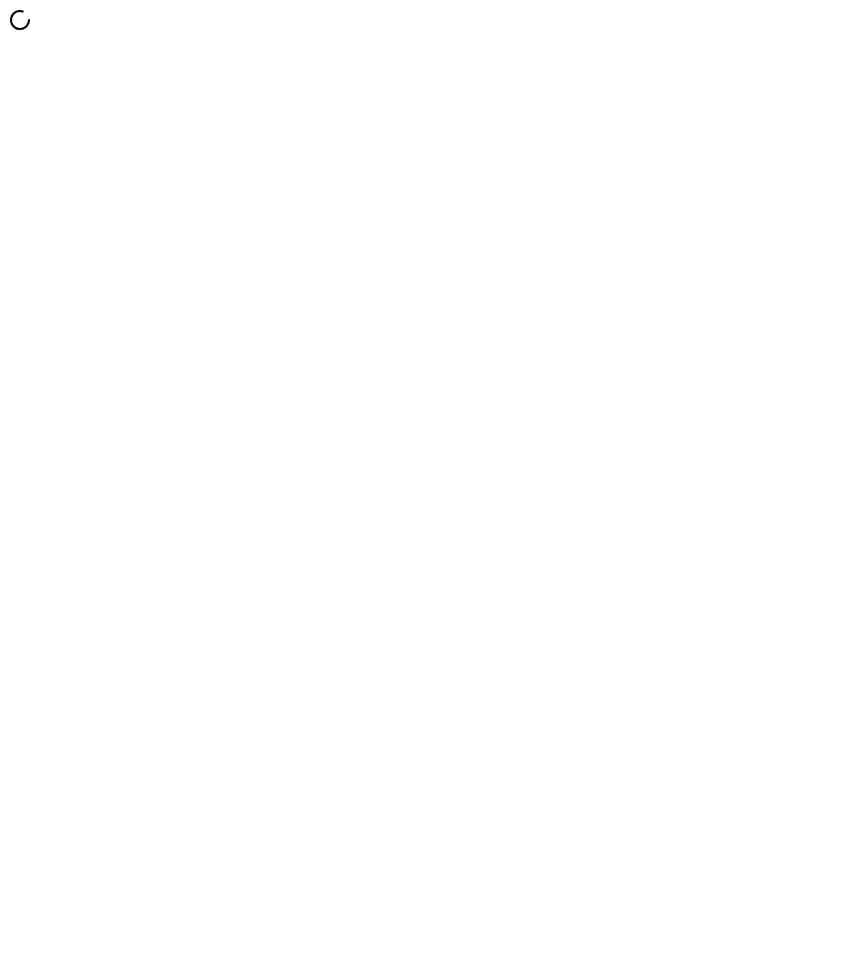 scroll, scrollTop: 0, scrollLeft: 0, axis: both 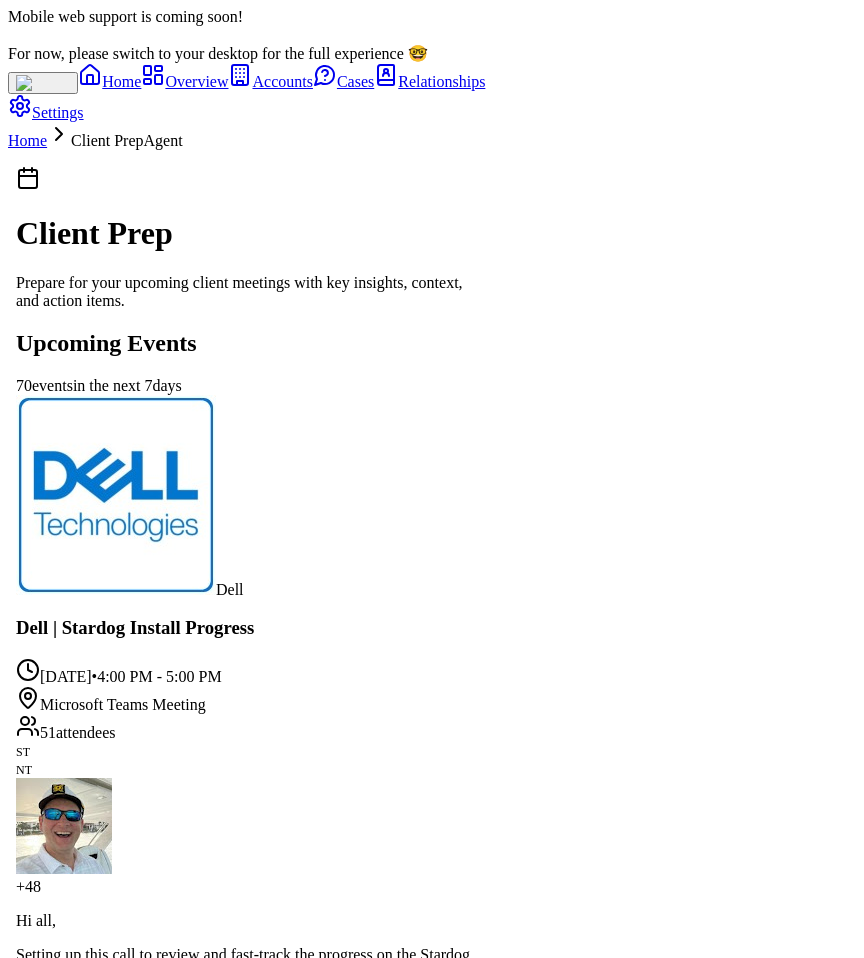 click on "Prepare for Meeting" at bounding box center [95, 2495] 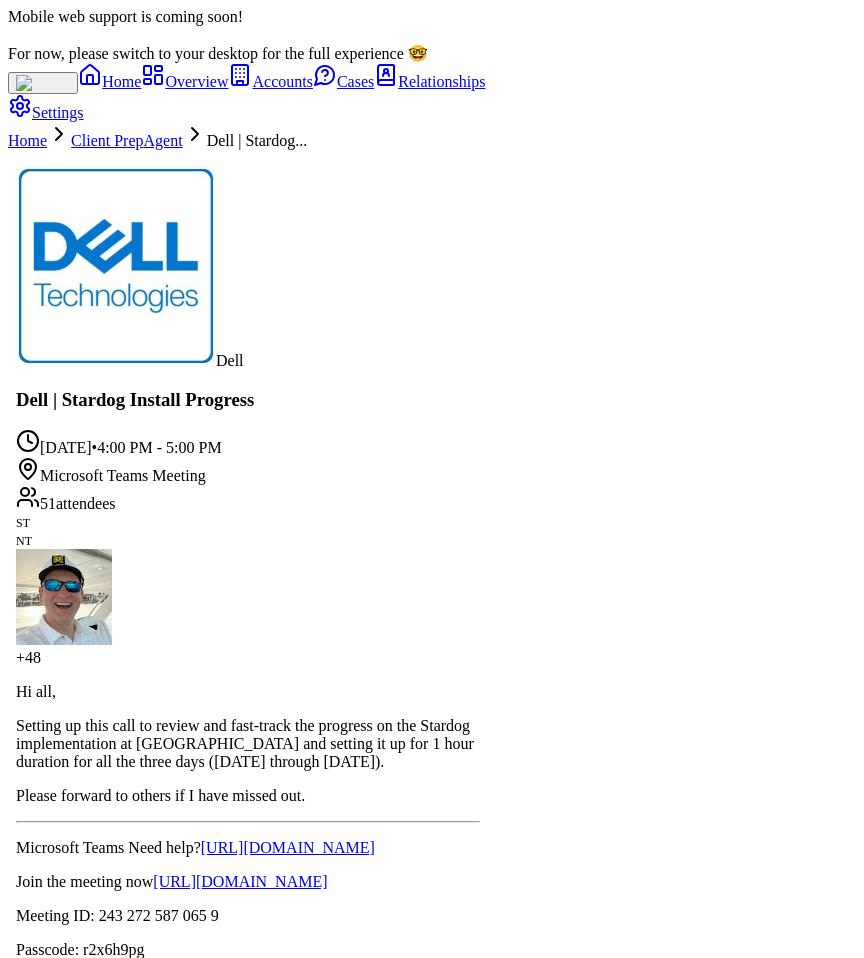 type on "**********" 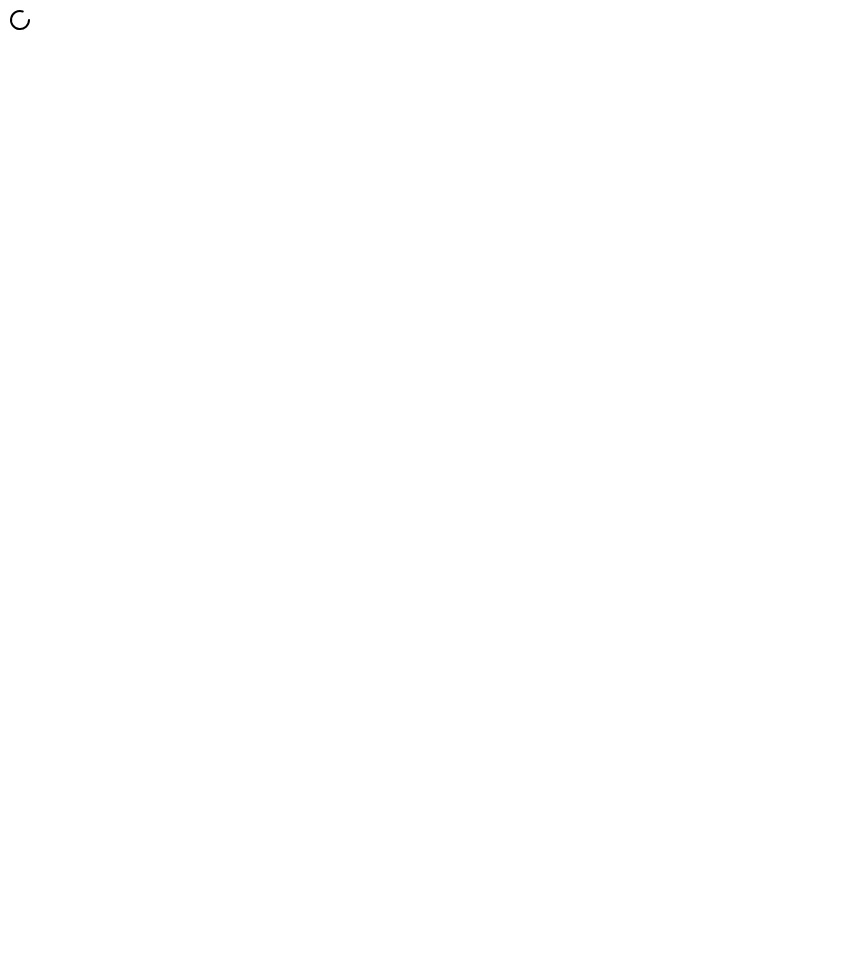 scroll, scrollTop: 0, scrollLeft: 0, axis: both 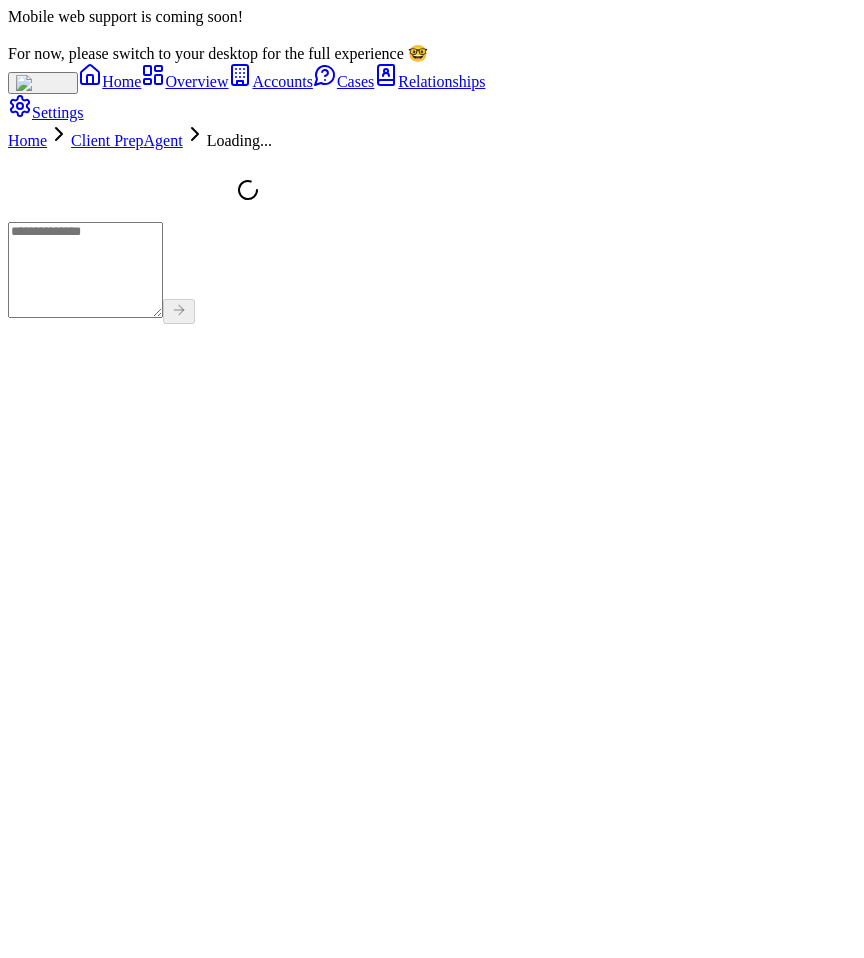 click on "Client Prep  Agent" at bounding box center [127, 140] 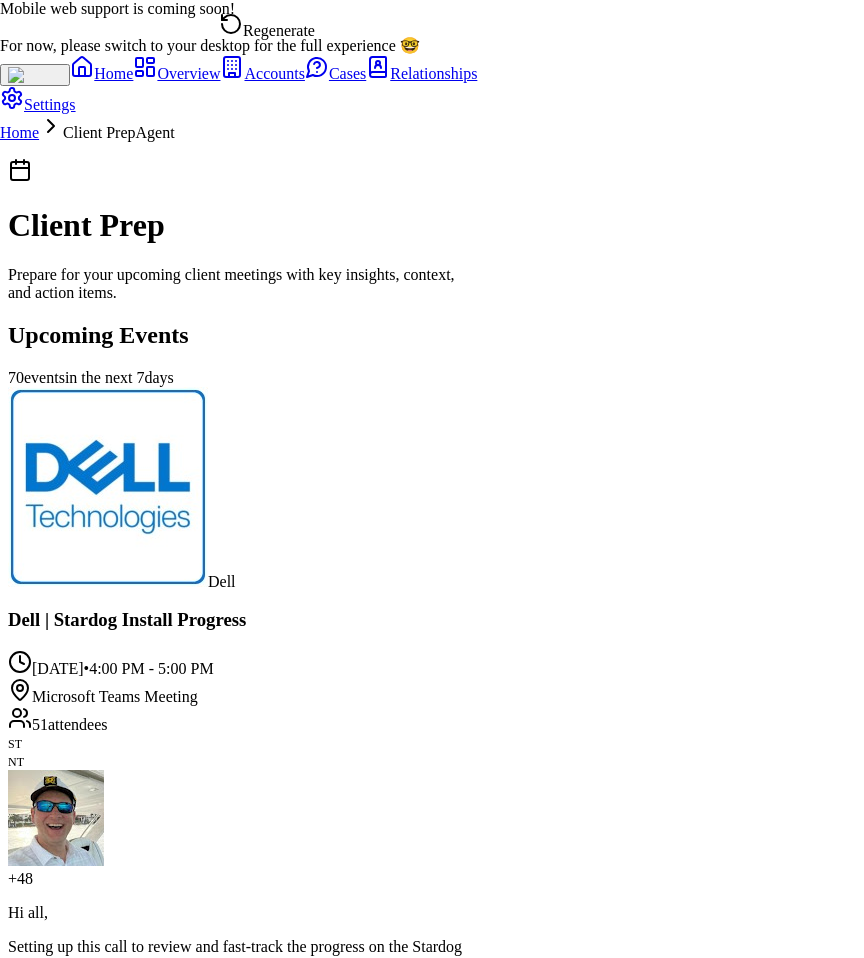 click on "Regenerate" at bounding box center [267, 26] 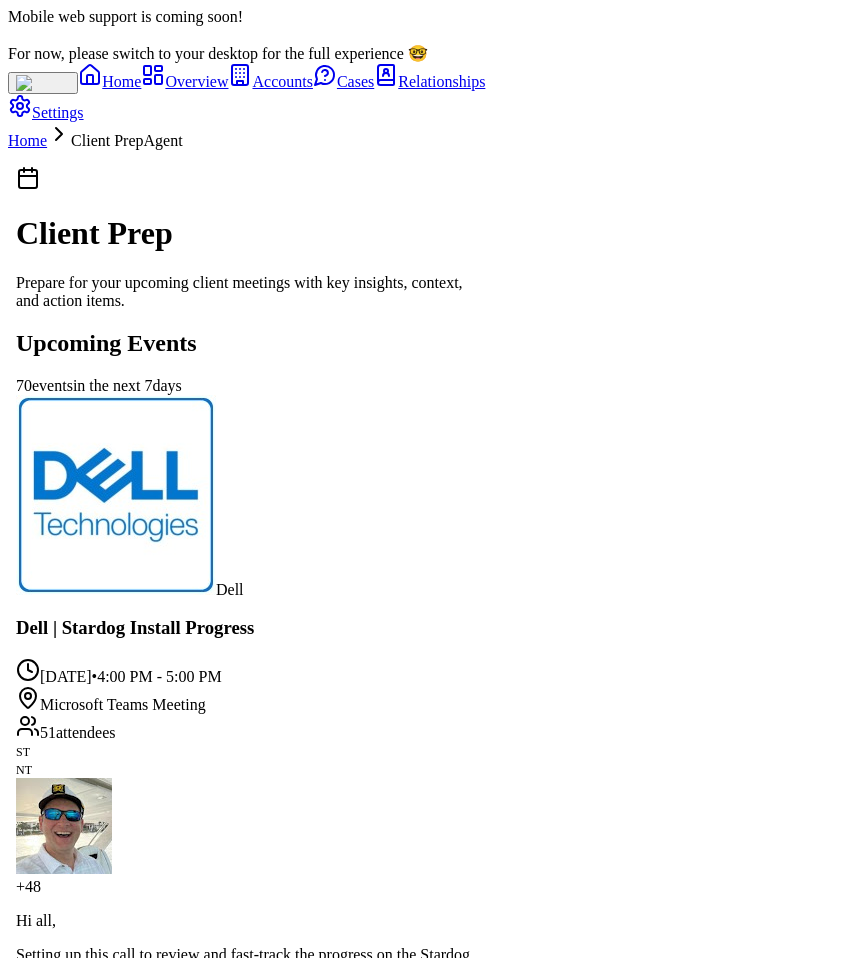 scroll, scrollTop: 0, scrollLeft: 0, axis: both 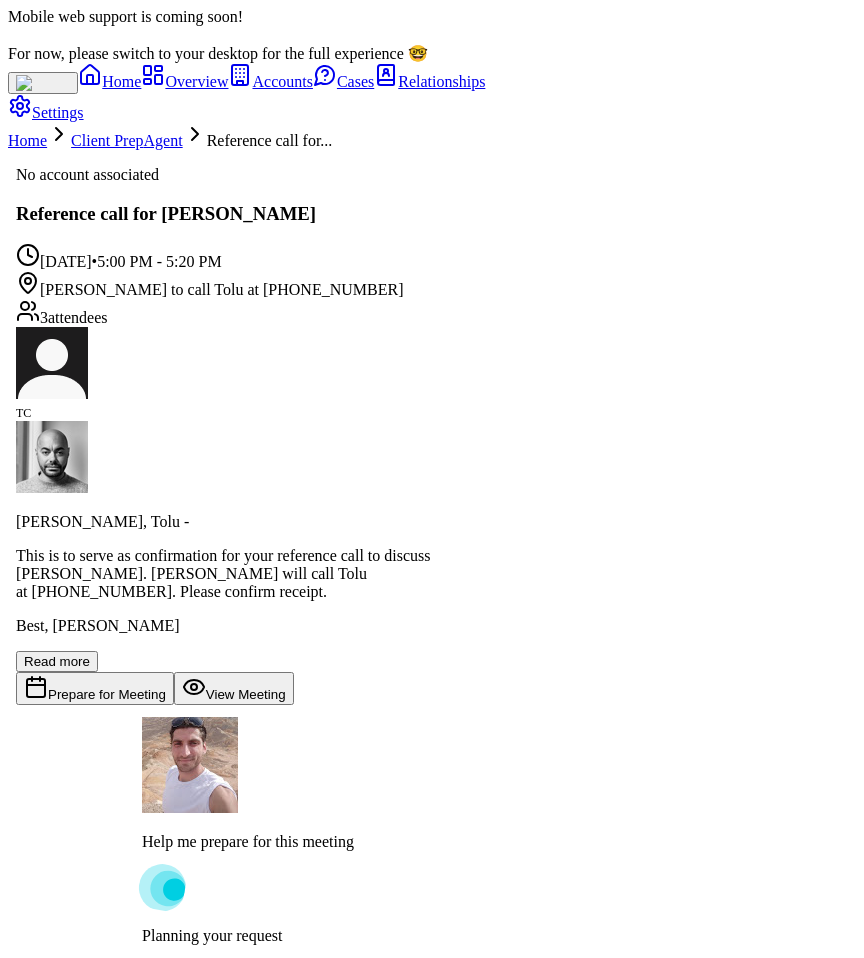 type on "**********" 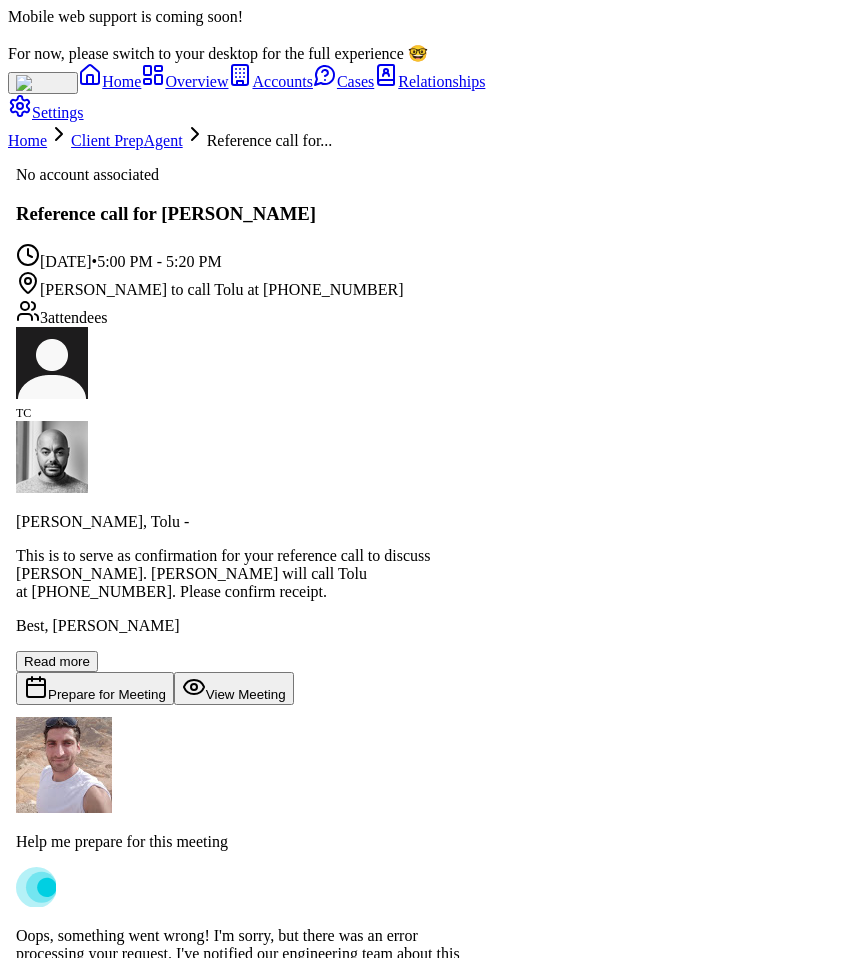 click on "**********" at bounding box center (239, 1058) 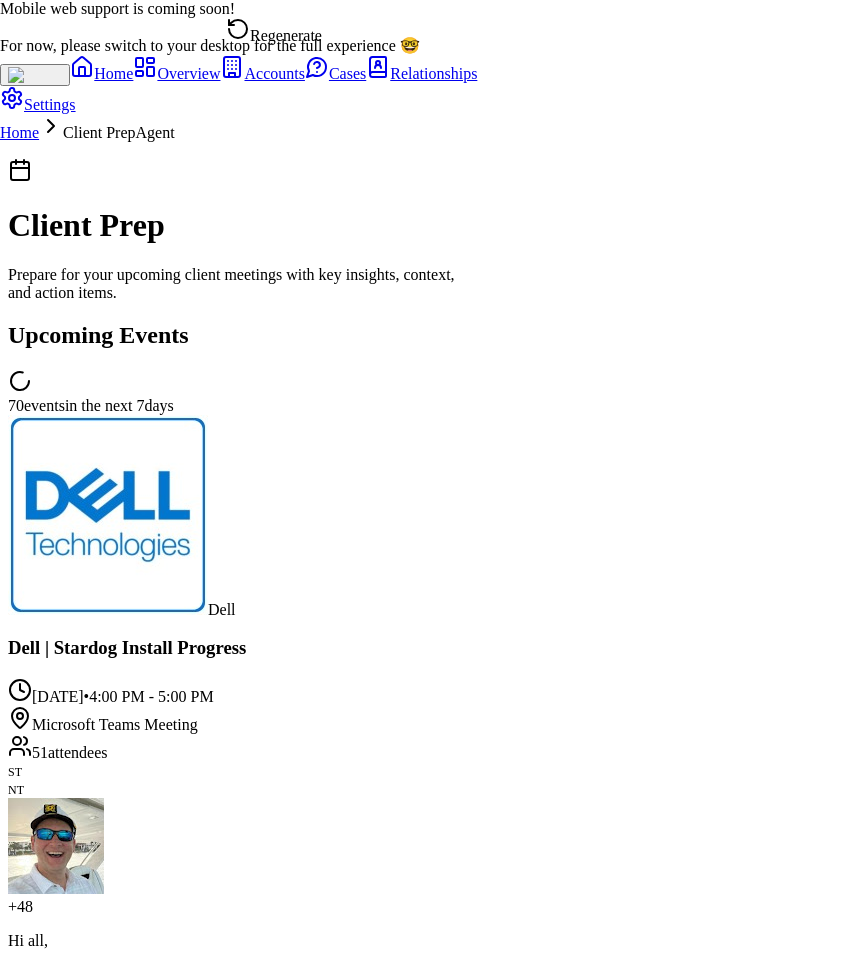 click on "Regenerate" at bounding box center [274, 31] 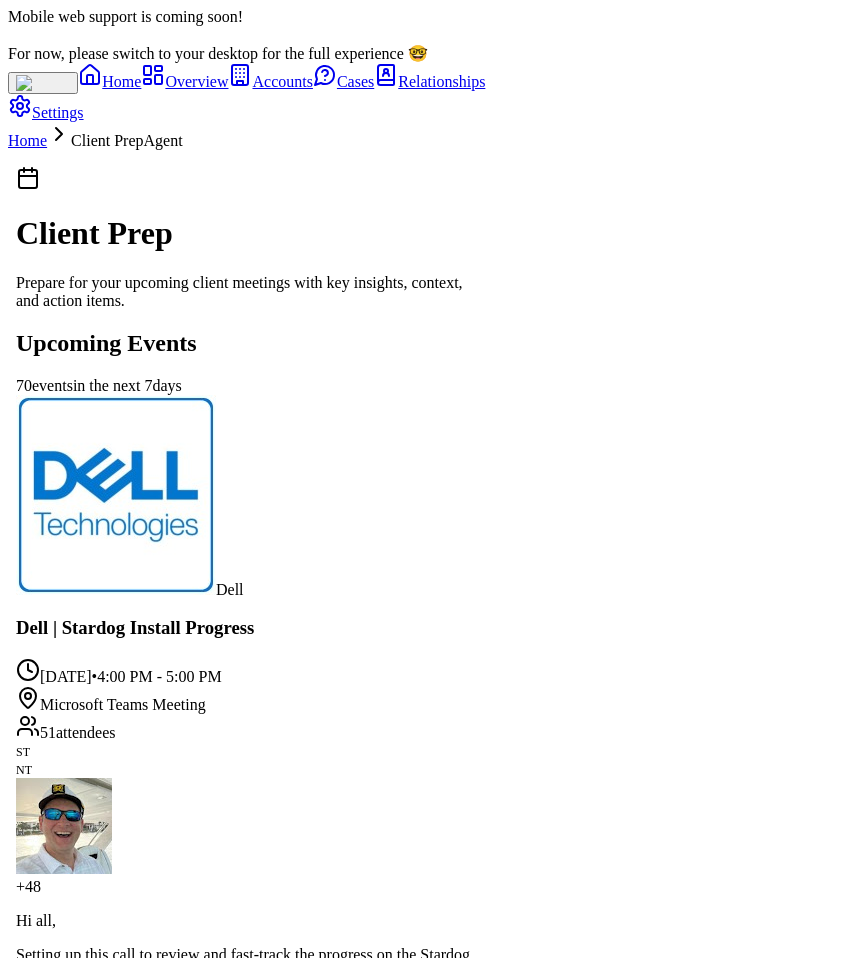 scroll, scrollTop: 917, scrollLeft: 0, axis: vertical 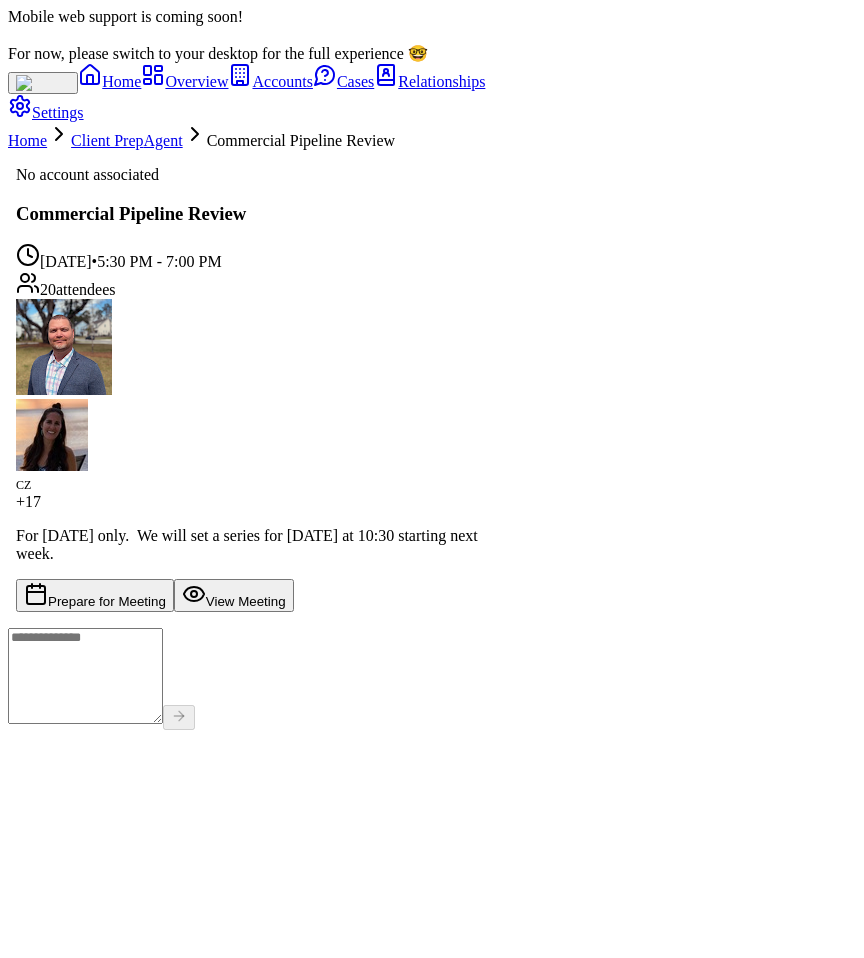 click on "Prepare for Meeting" at bounding box center [95, 595] 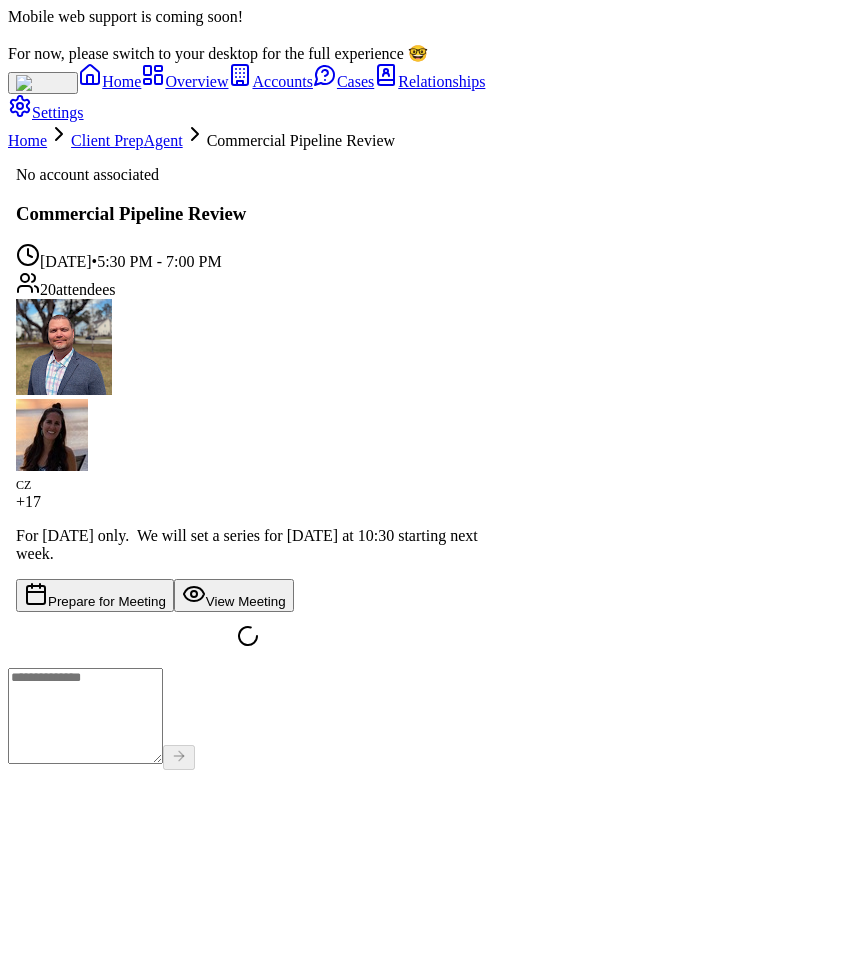 click on "No account associated Commercial Pipeline Review Today  •  5:30 PM - 7:00 PM 20  attendee s CZ + 17 For this Friday only.  We will set a series for Thursday's at 10:30 starting next week. Prepare for Meeting View Meeting" at bounding box center (432, 409) 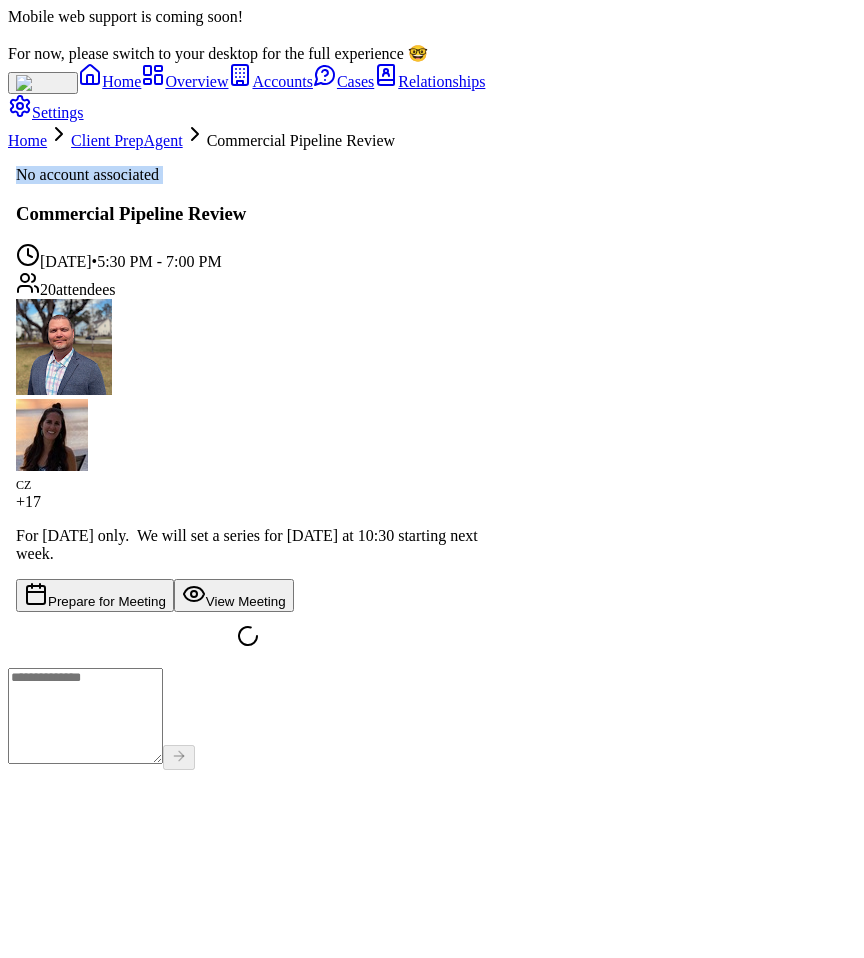 click on "No account associated Commercial Pipeline Review Today  •  5:30 PM - 7:00 PM 20  attendee s CZ + 17 For this Friday only.  We will set a series for Thursday's at 10:30 starting next week. Prepare for Meeting View Meeting" at bounding box center [432, 409] 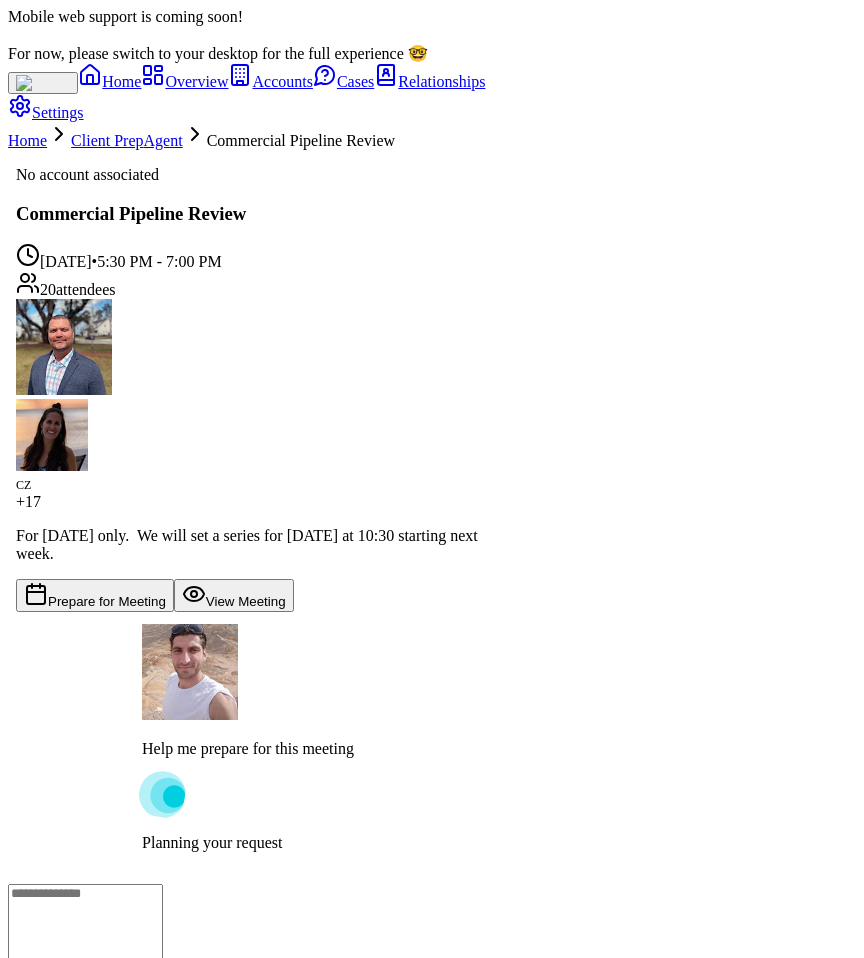 type on "**********" 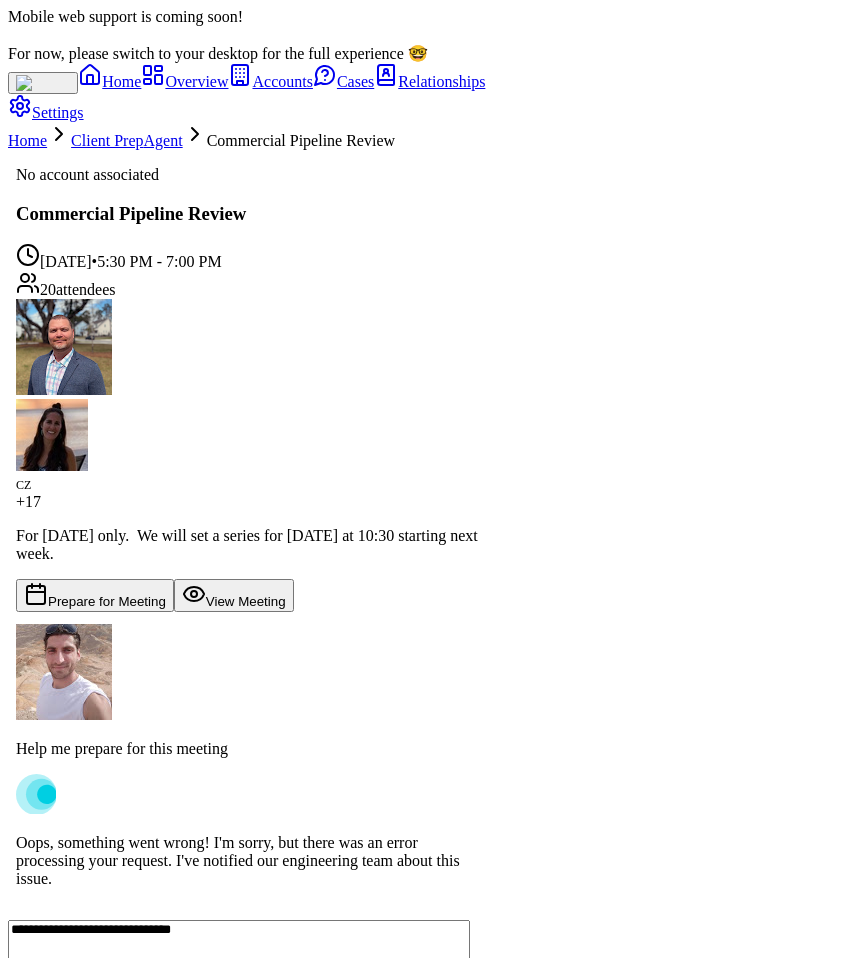 click on "Oops, something went wrong! I'm sorry, but there was an error processing your request. I've notified our engineering team about this issue." at bounding box center (248, 861) 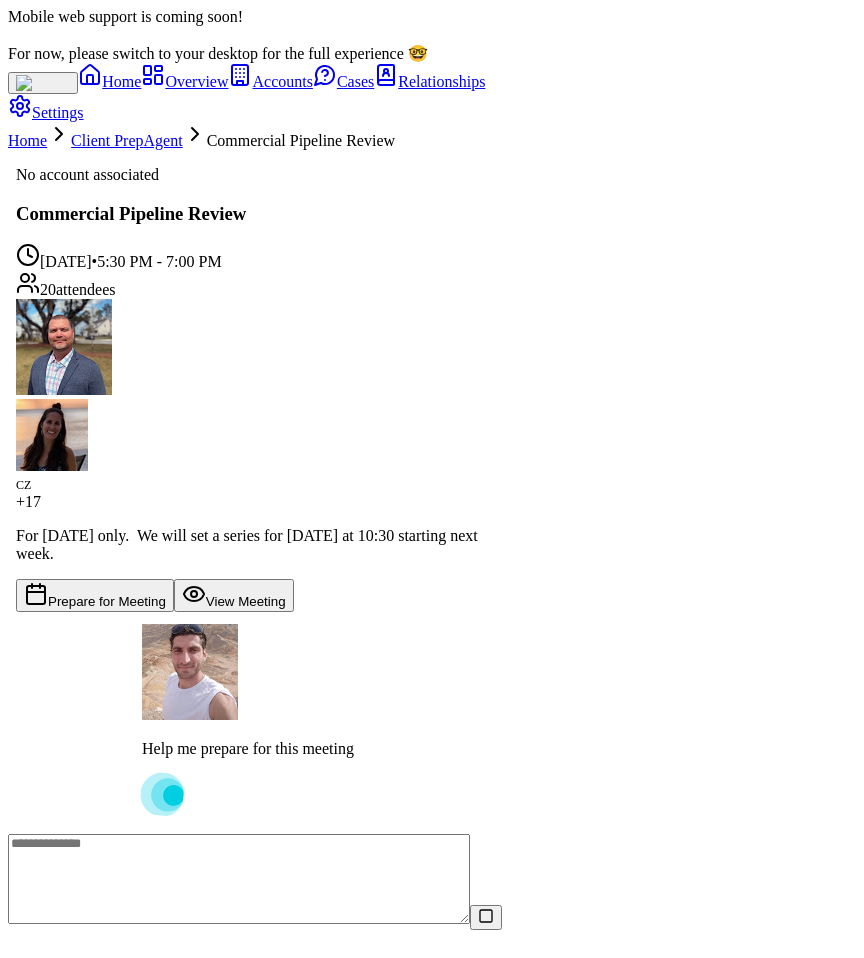 type on "**********" 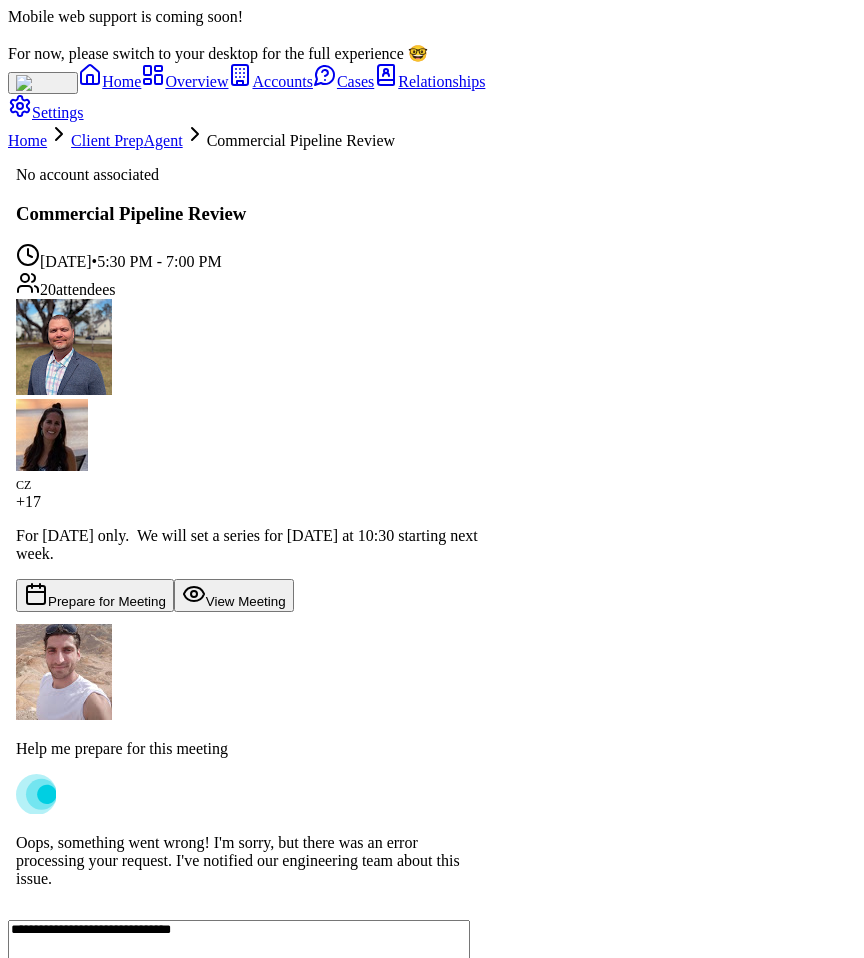click on "Help me prepare for this meeting Oops, something went wrong! I'm sorry, but there was an error processing your request. I've notified our engineering team about this issue. No account associated Commercial Pipeline Review Today  •  5:30 PM - 7:00 PM 20  attendee s CZ + 17 For this Friday only.  We will set a series for Thursday's at 10:30 starting next week. Prepare for Meeting View Meeting" at bounding box center (432, 535) 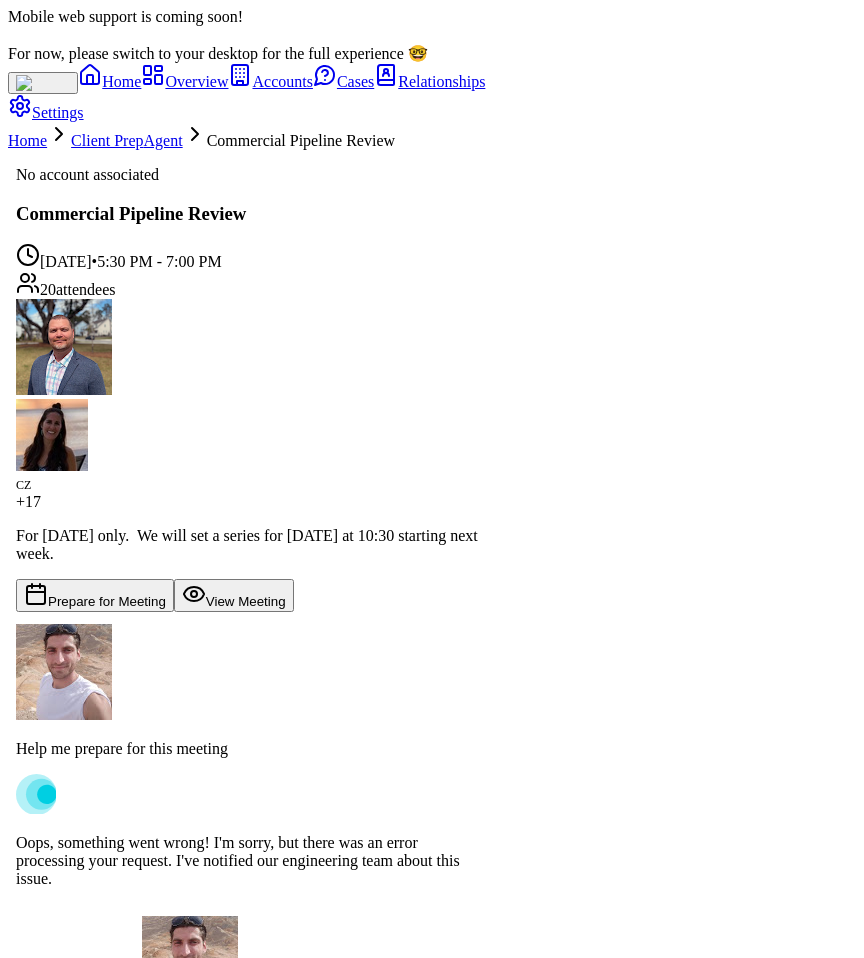 scroll, scrollTop: 56, scrollLeft: 0, axis: vertical 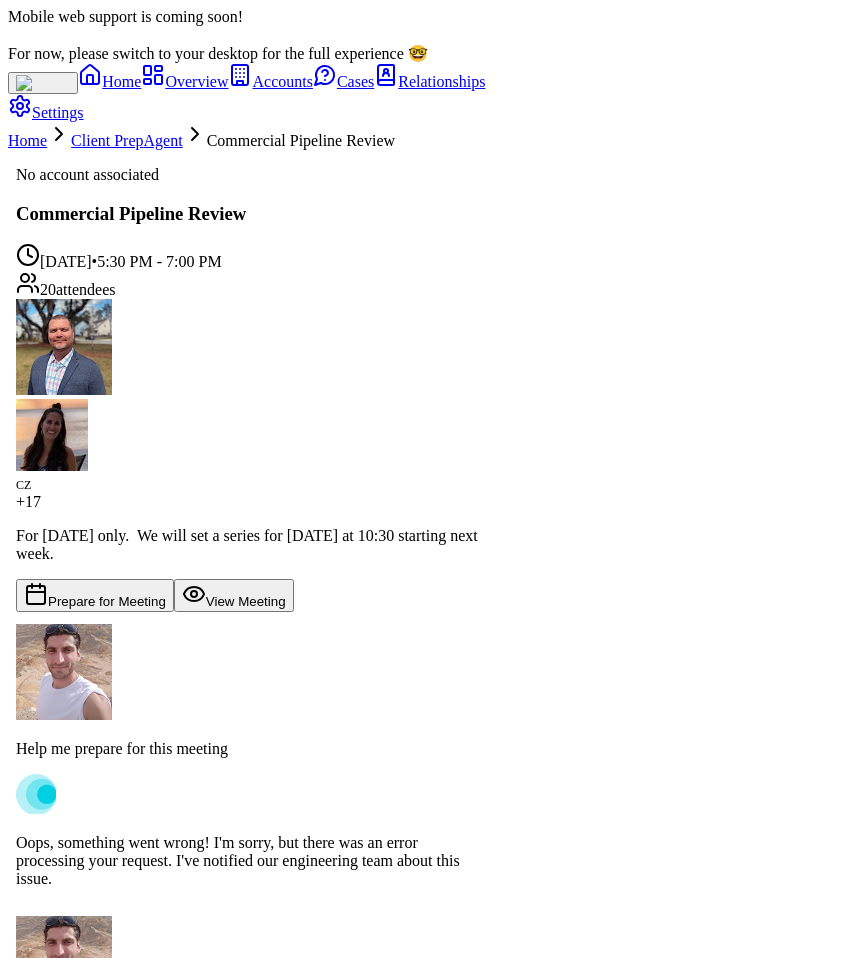 click on "Prepare for Meeting" at bounding box center [95, 595] 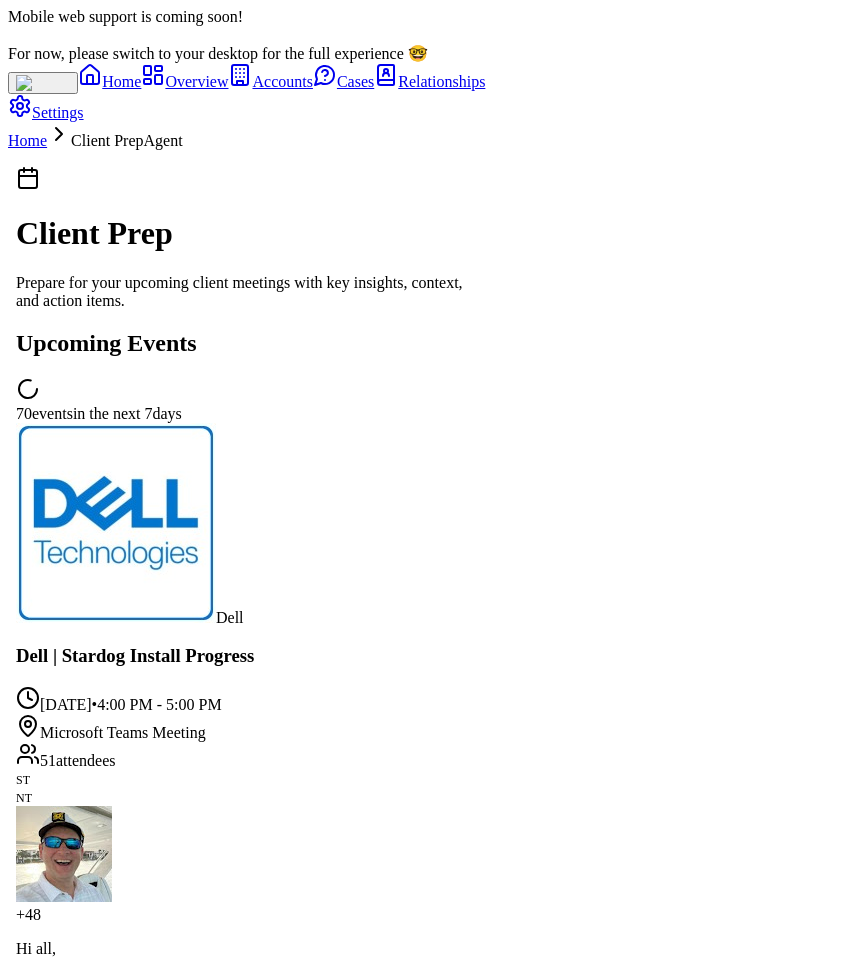 click on "Prepare for Meeting" at bounding box center (95, 1537) 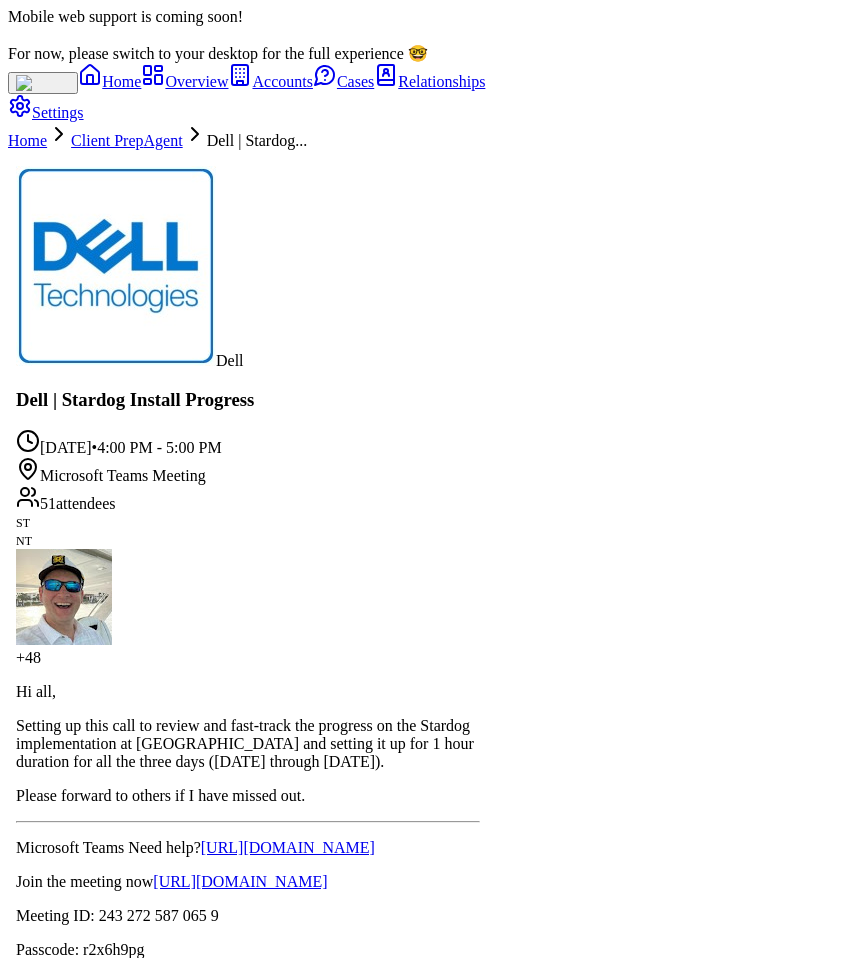 scroll, scrollTop: 291, scrollLeft: 0, axis: vertical 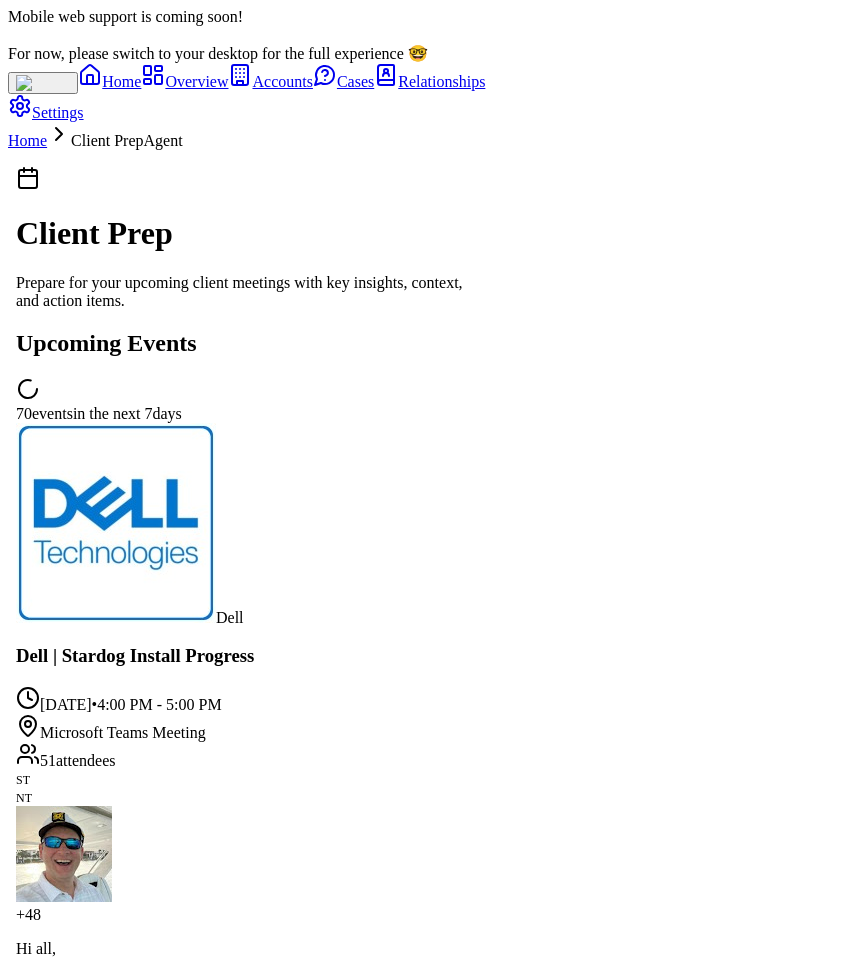 click on "Prepare for Meeting" at bounding box center (95, 1537) 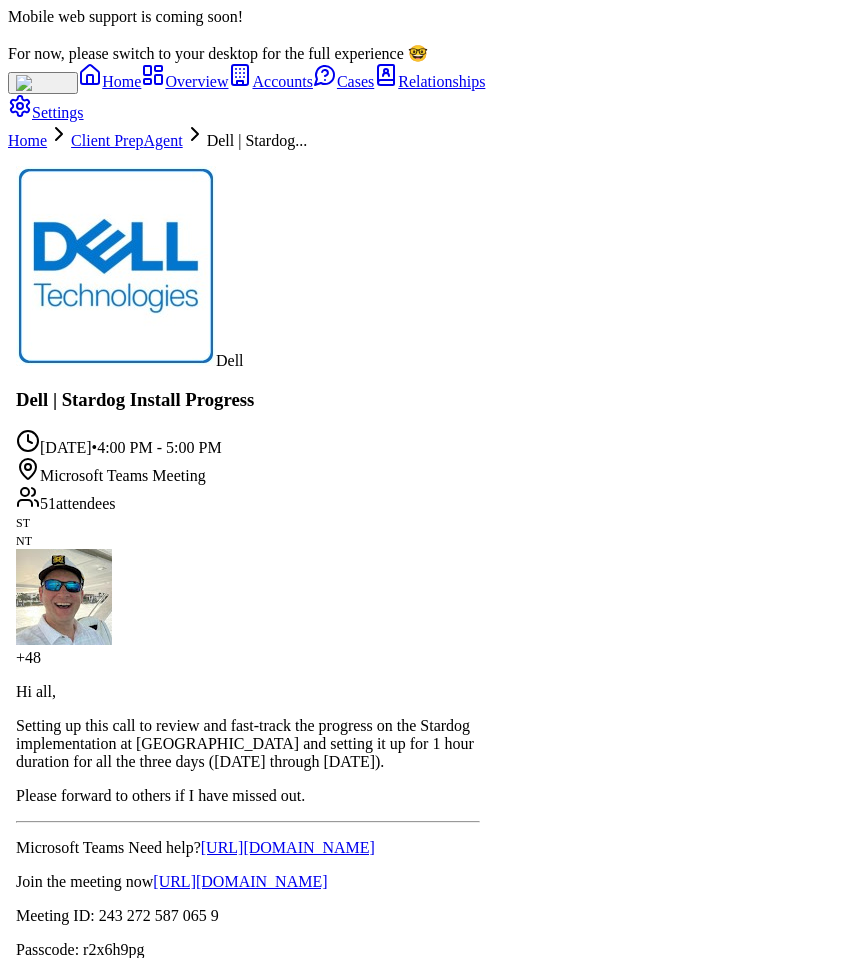 click on "Prepare for Meeting" at bounding box center (95, 1280) 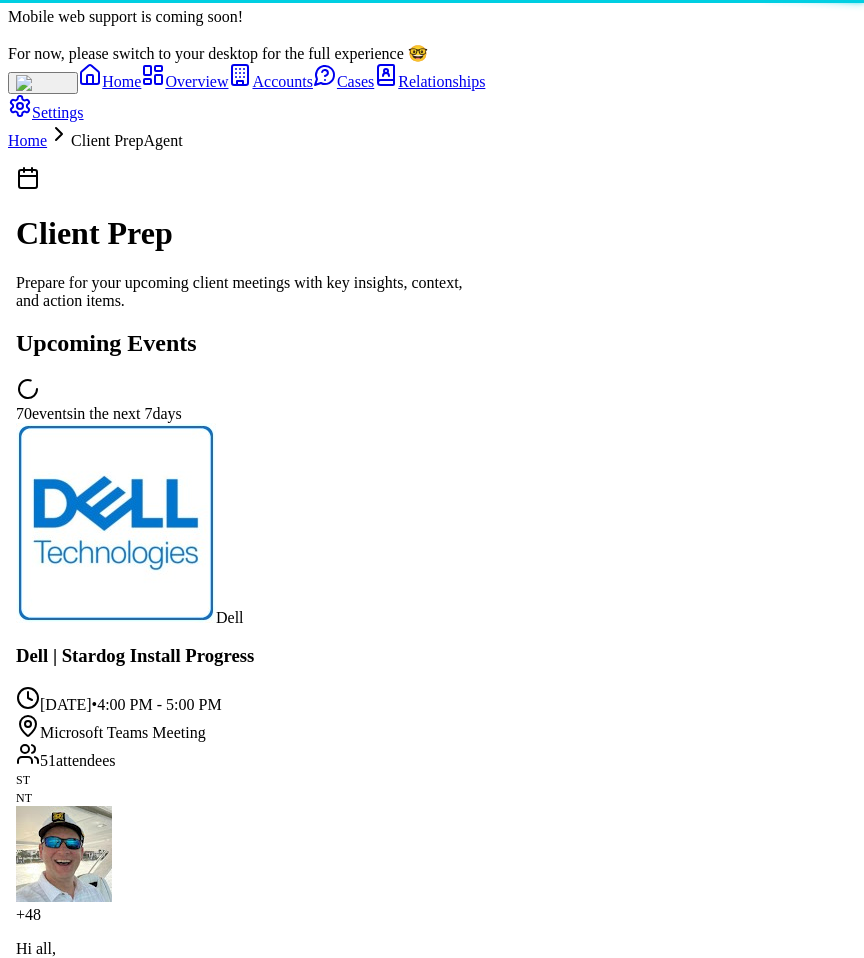 scroll, scrollTop: 64, scrollLeft: 0, axis: vertical 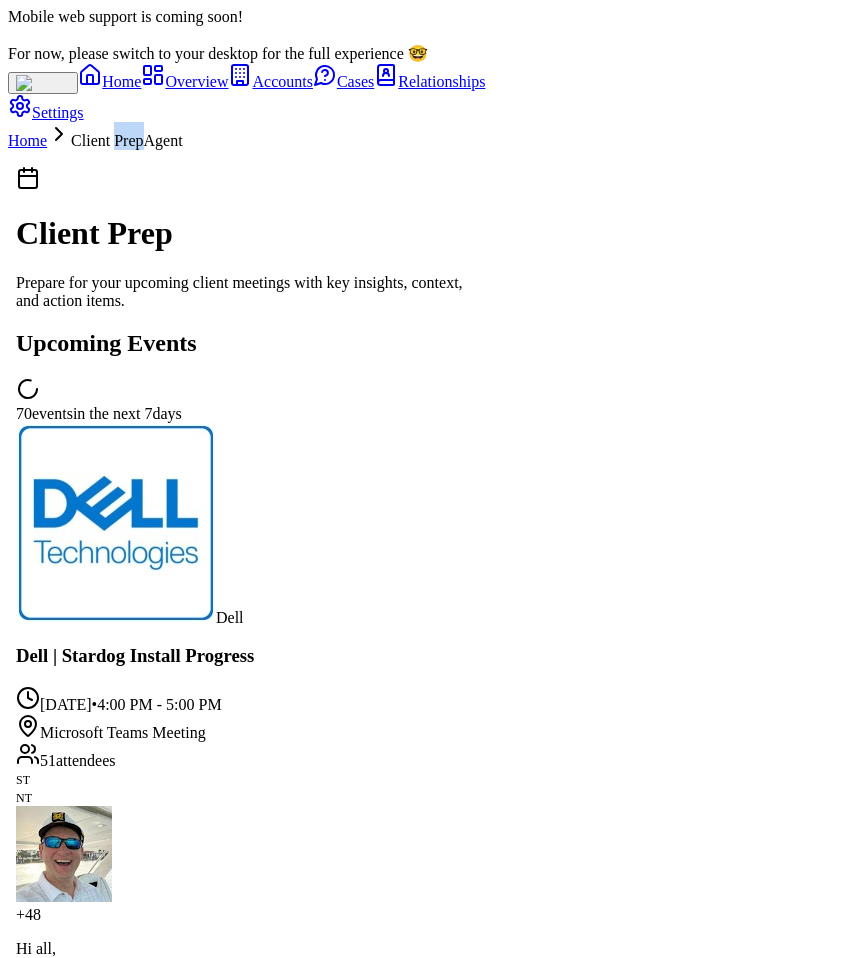 click on "Client Prep  Agent" at bounding box center [127, 140] 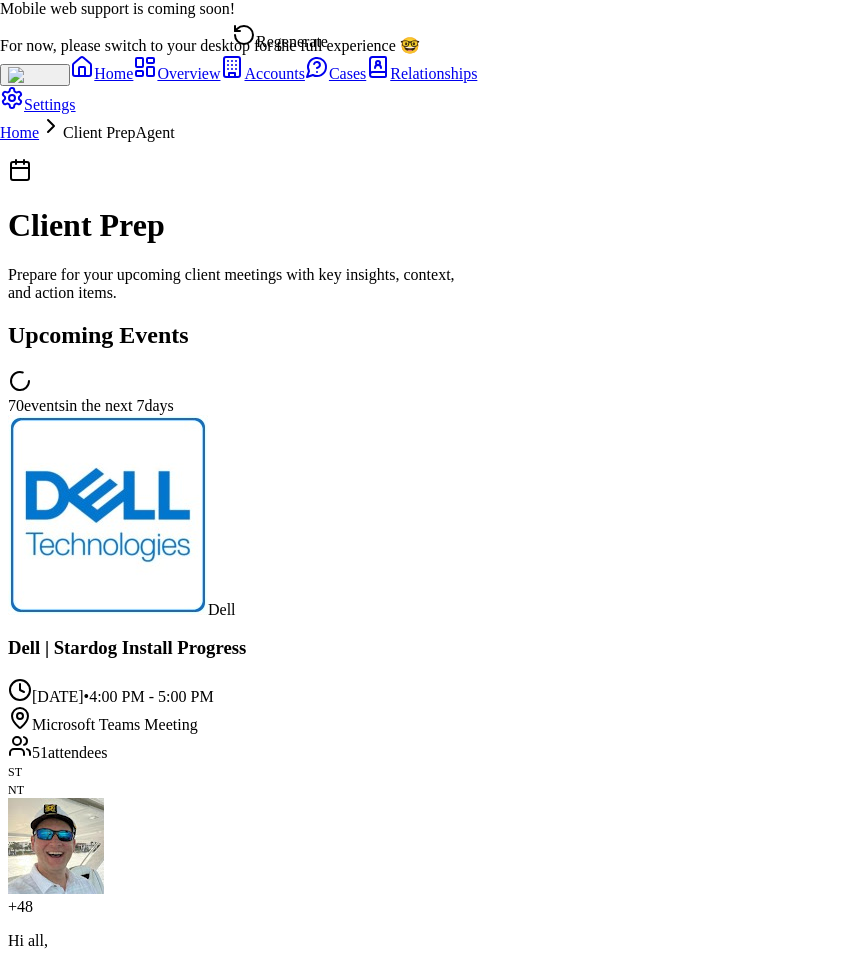 click on "Regenerate" at bounding box center [280, 37] 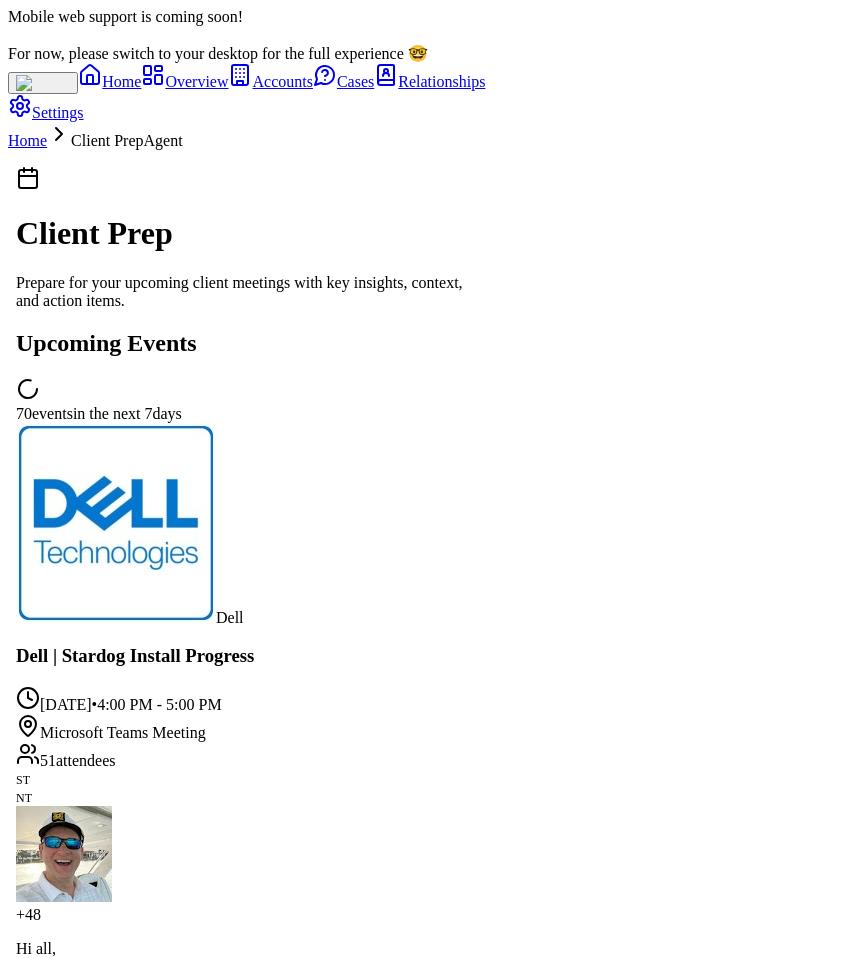 scroll, scrollTop: 1339, scrollLeft: 0, axis: vertical 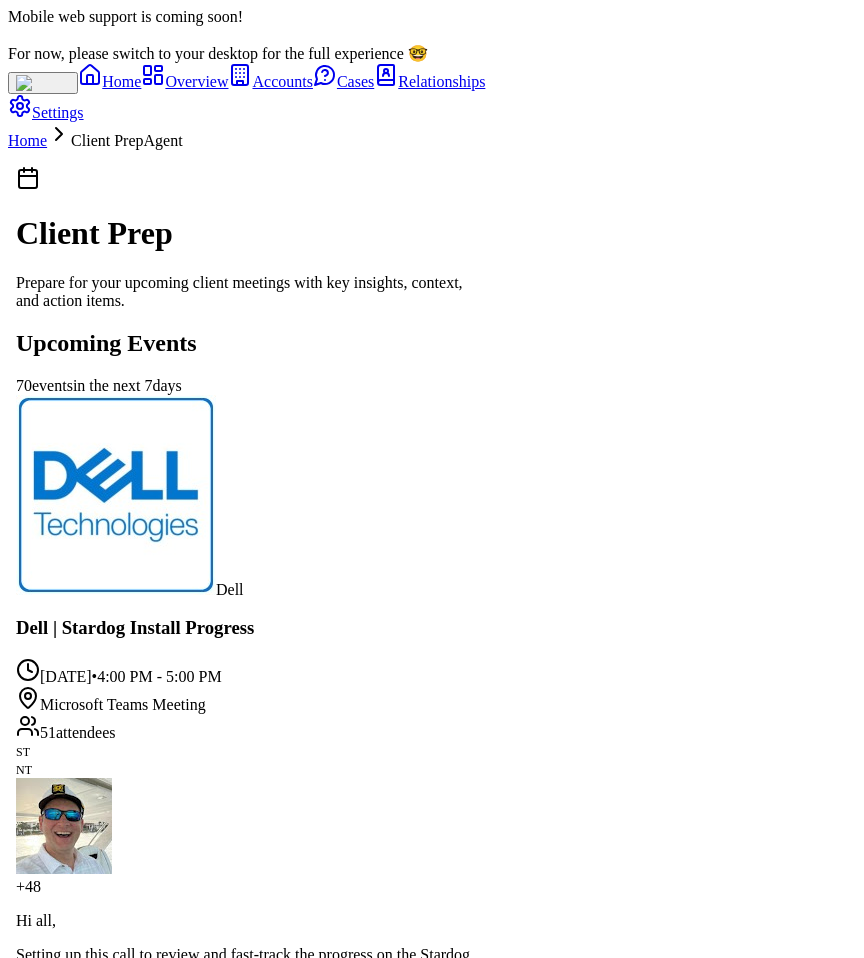 click on "Prepare for Meeting" at bounding box center (95, 3023) 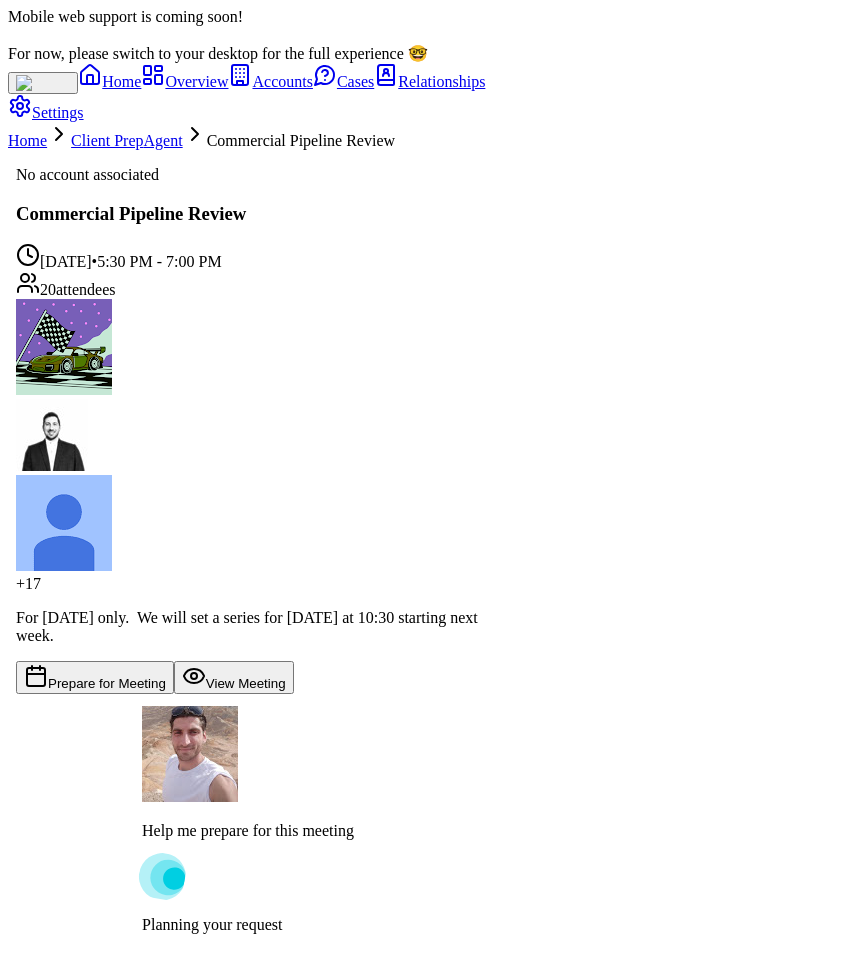 type on "**********" 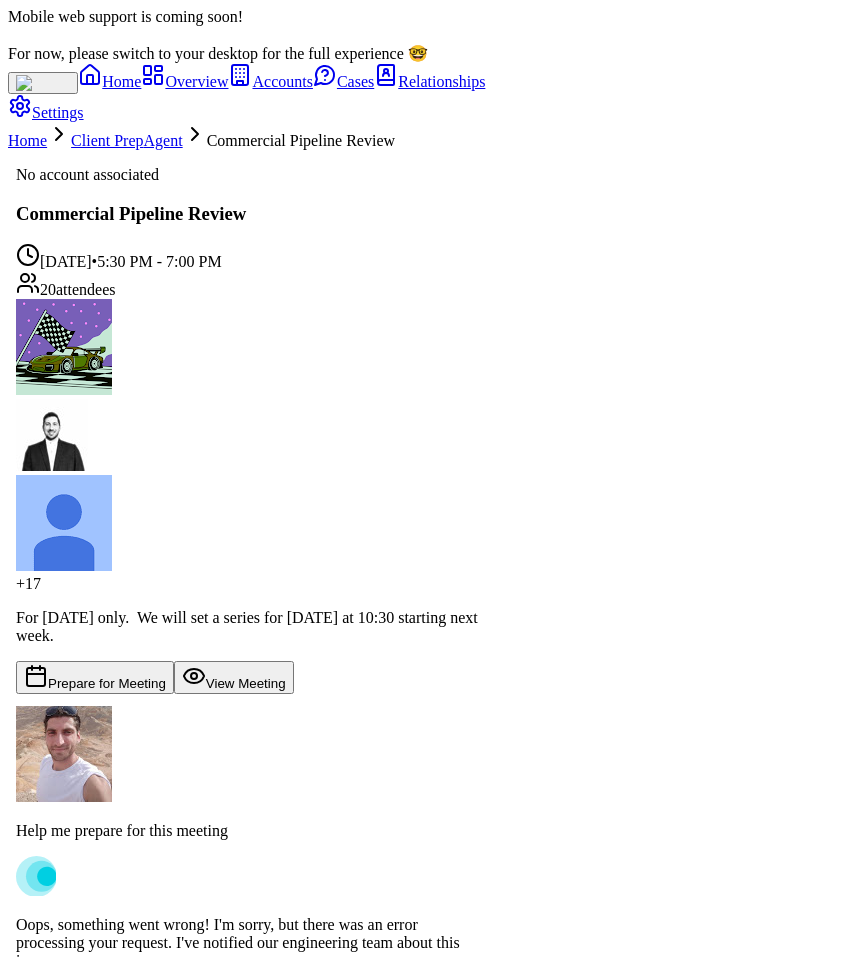 click on "**********" at bounding box center (239, 1047) 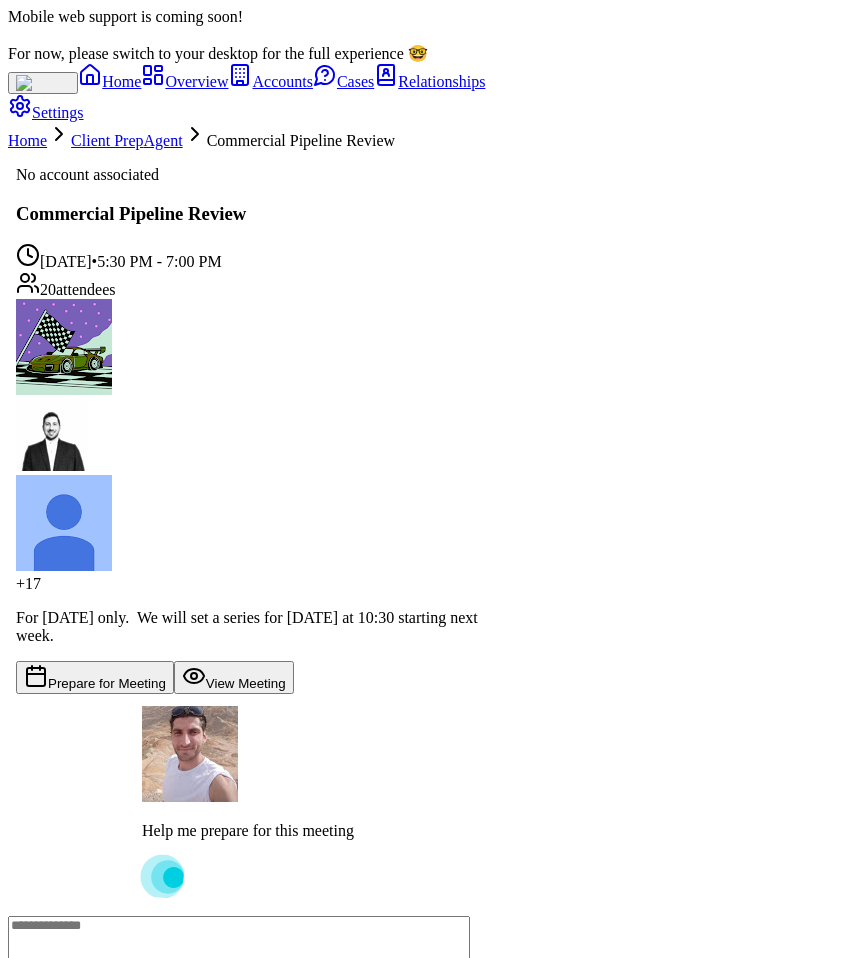 type on "**********" 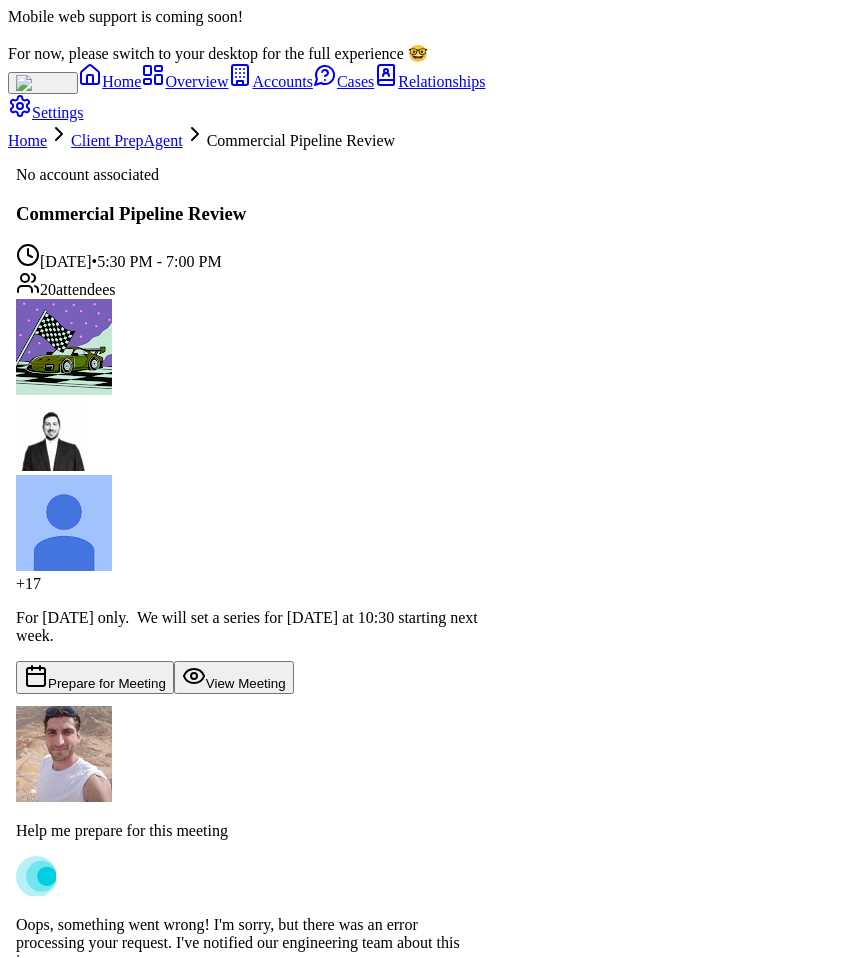 click on "Prepare for Meeting" at bounding box center [95, 677] 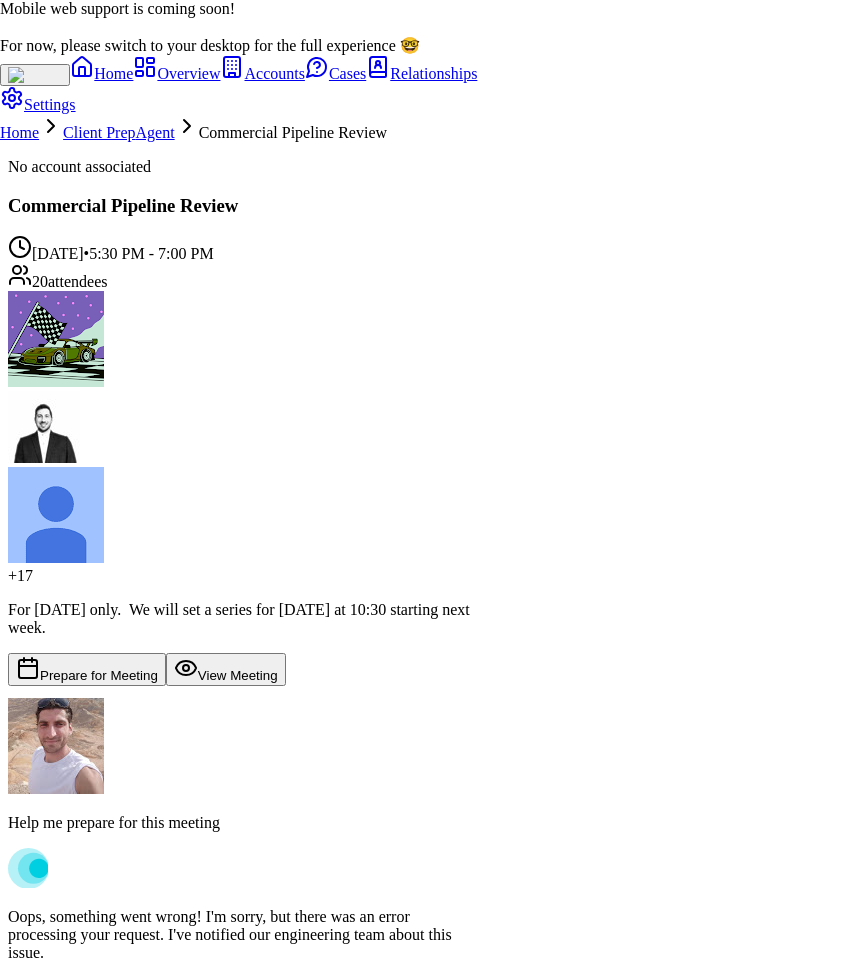 click on "Got it" at bounding box center (24, 1570) 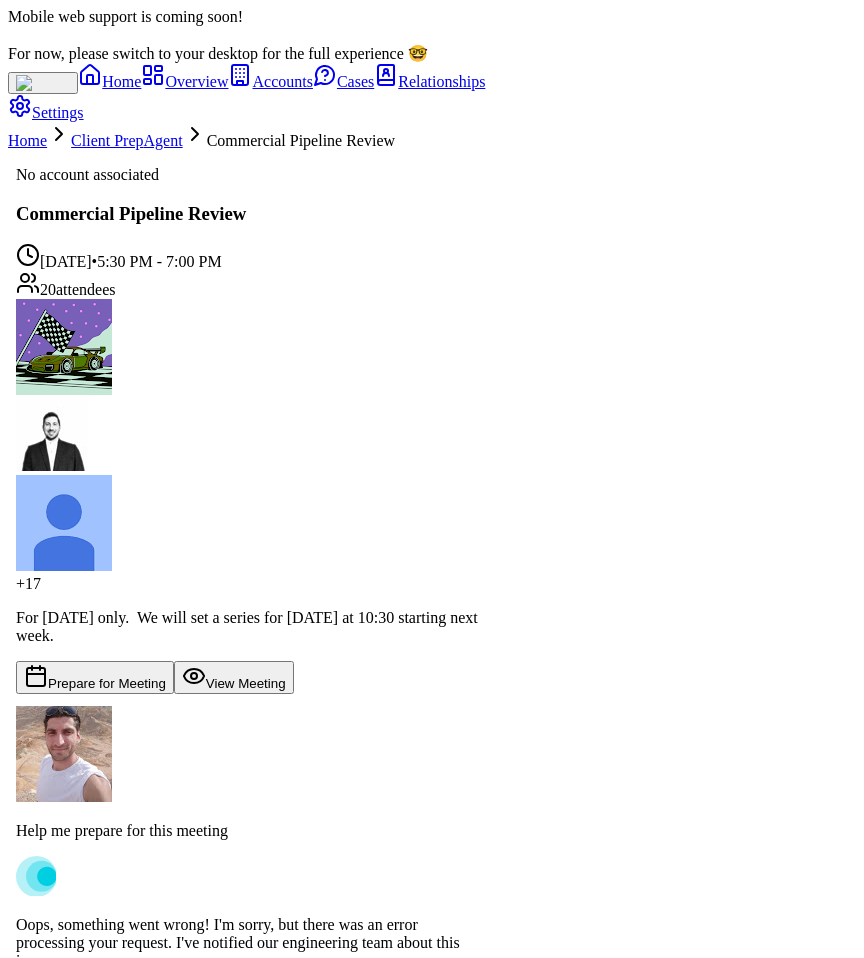 scroll, scrollTop: 56, scrollLeft: 0, axis: vertical 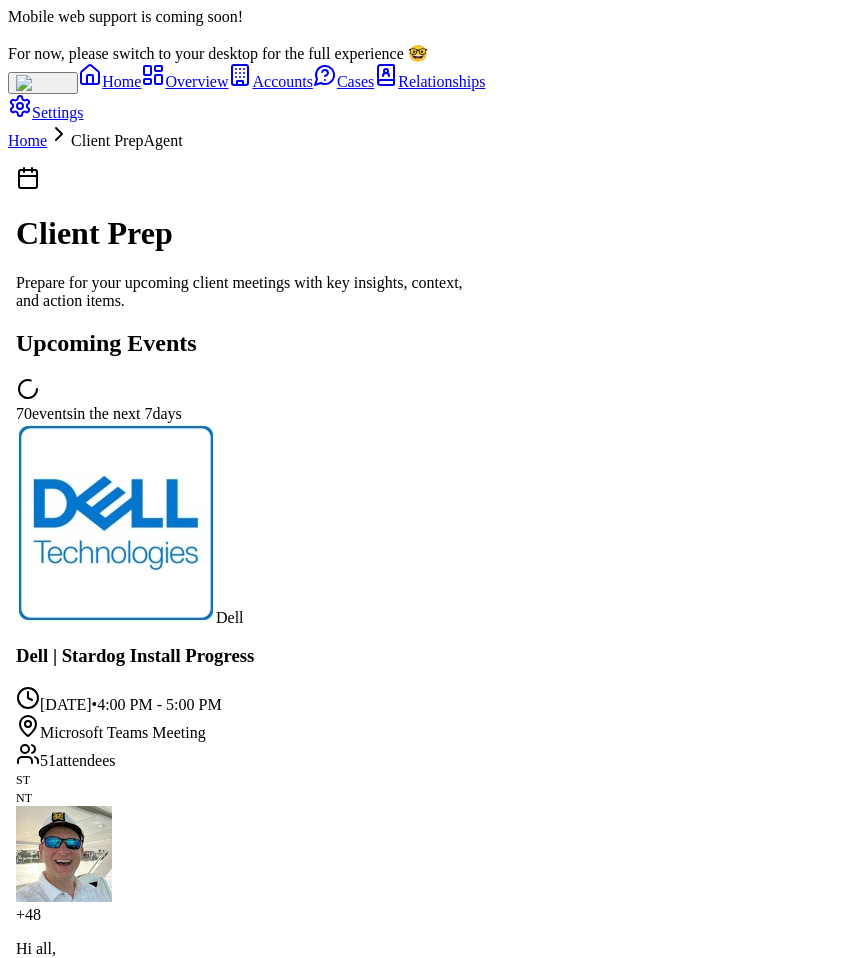 click on "Prepare for Meeting" at bounding box center (95, 1537) 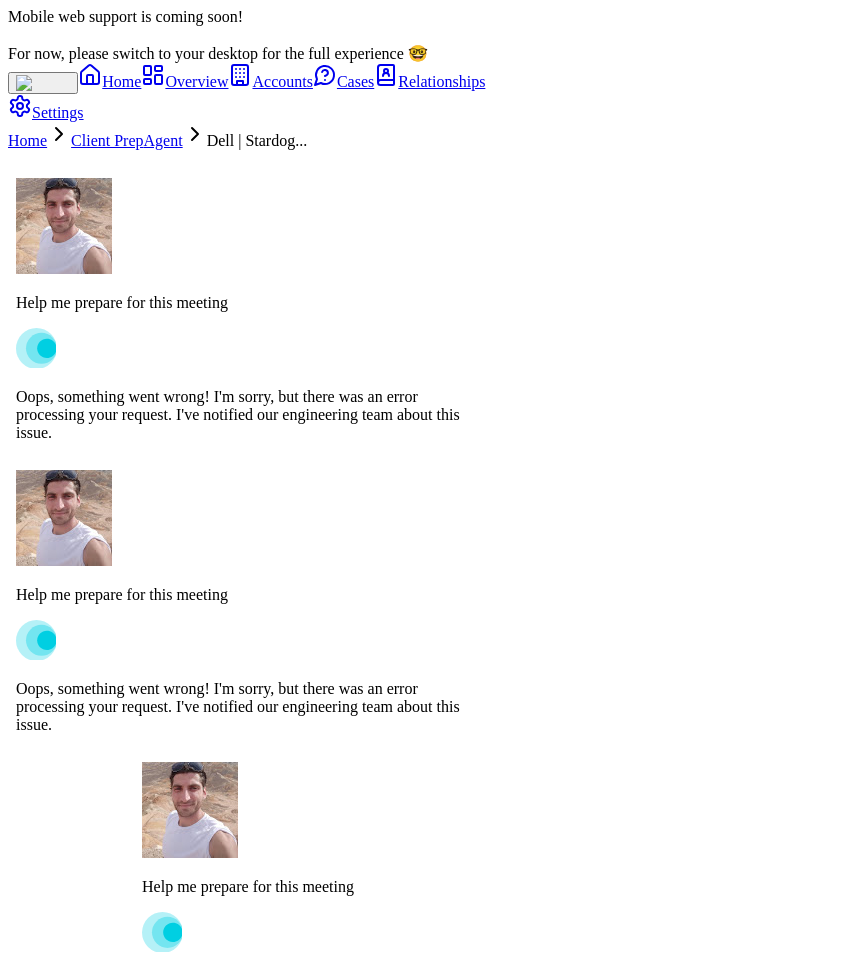 scroll, scrollTop: 135, scrollLeft: 0, axis: vertical 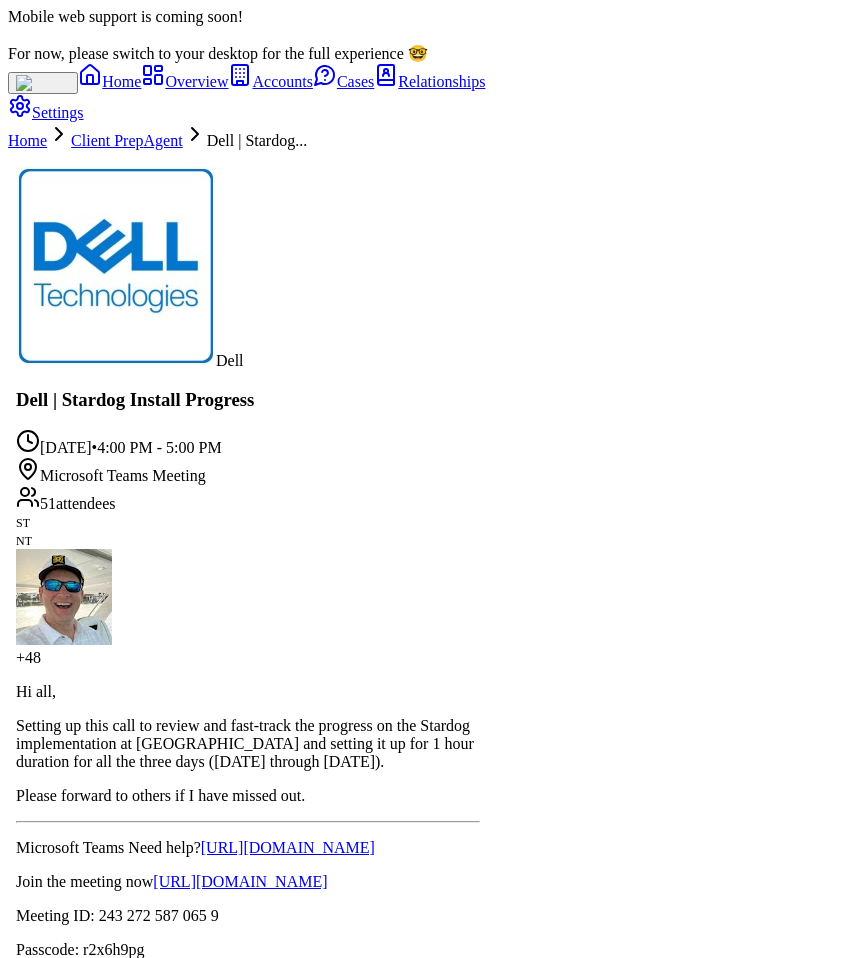 click on "Help me prepare for this meeting" at bounding box center [248, 1726] 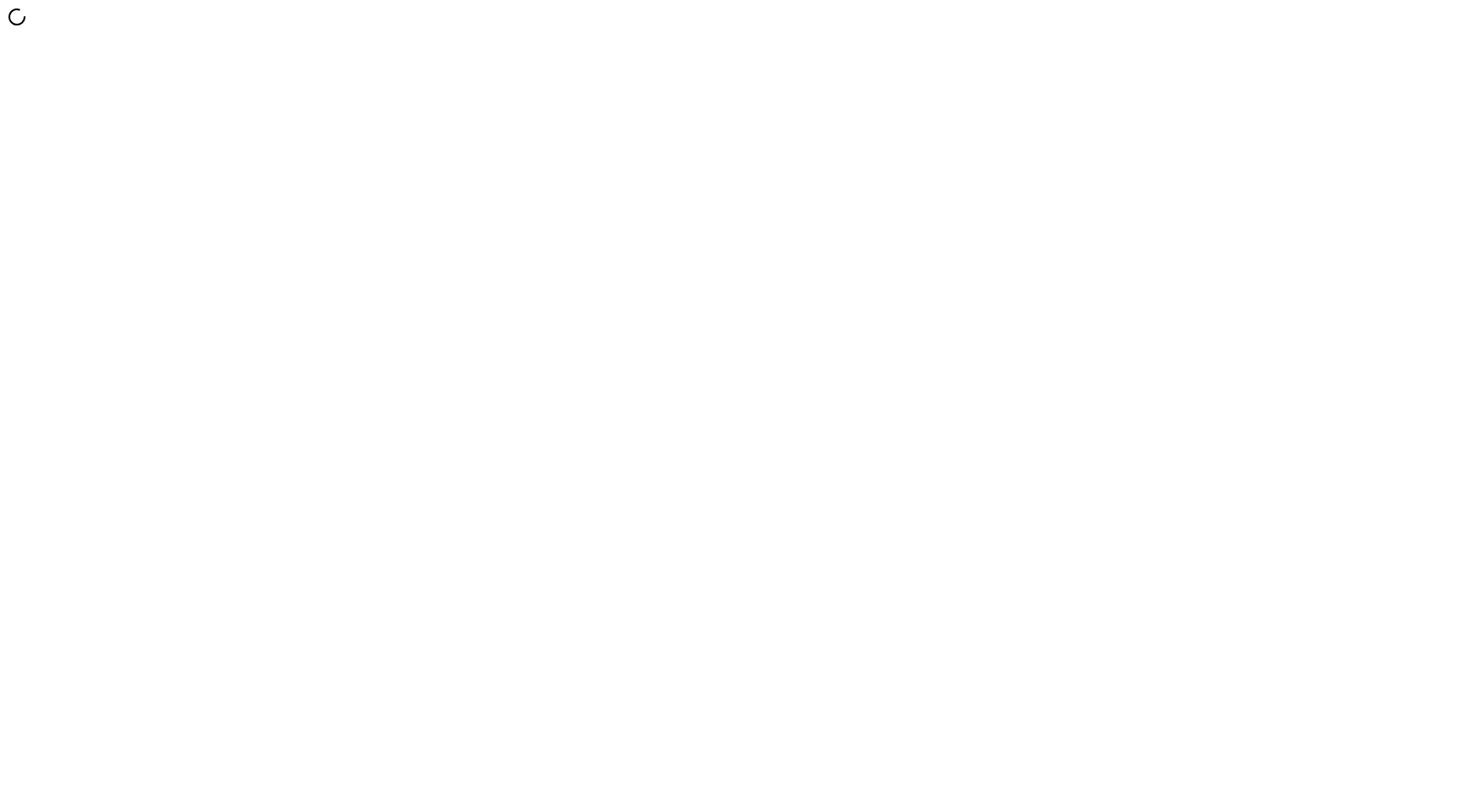scroll, scrollTop: 0, scrollLeft: 0, axis: both 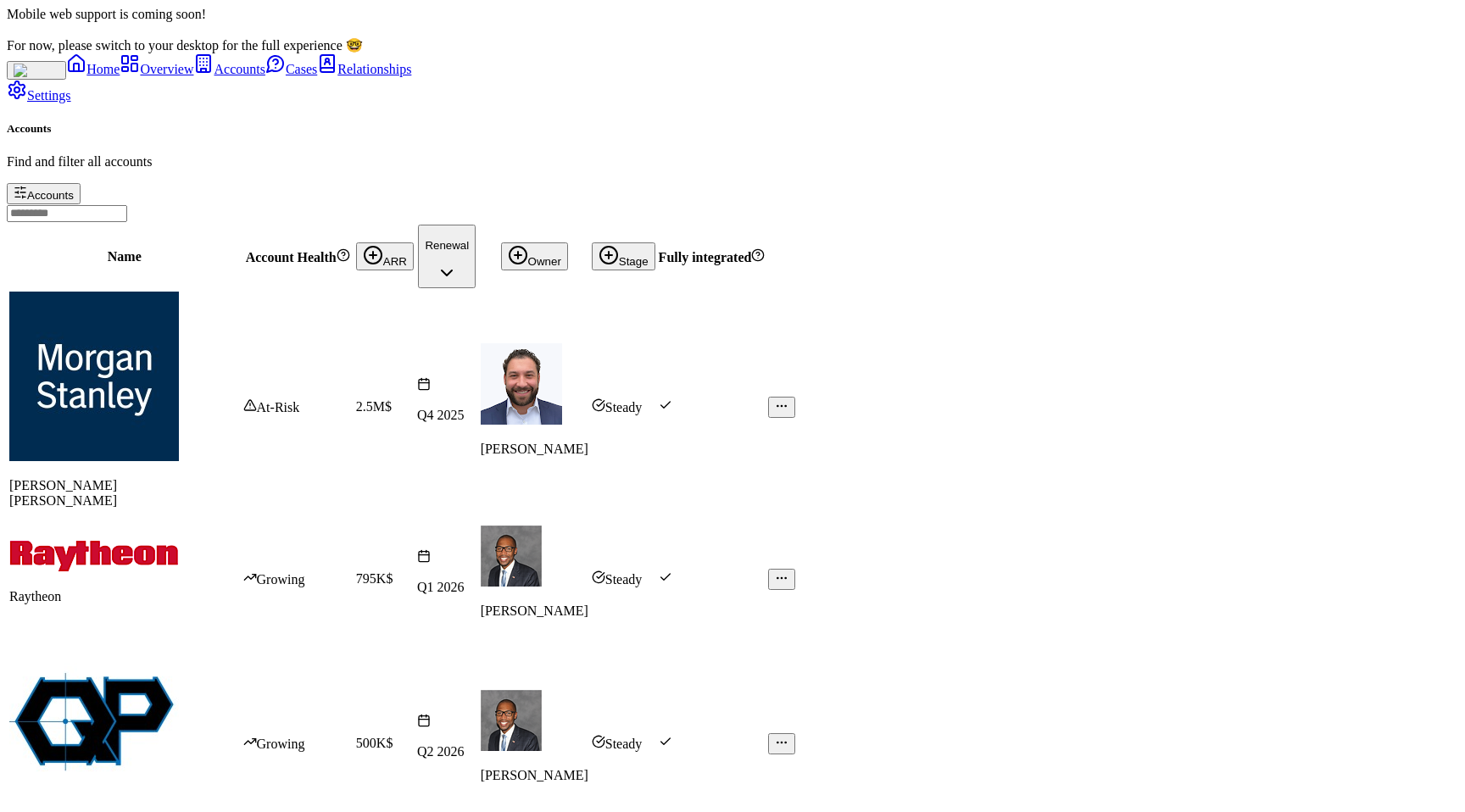 click on "Home" at bounding box center [92, 69] 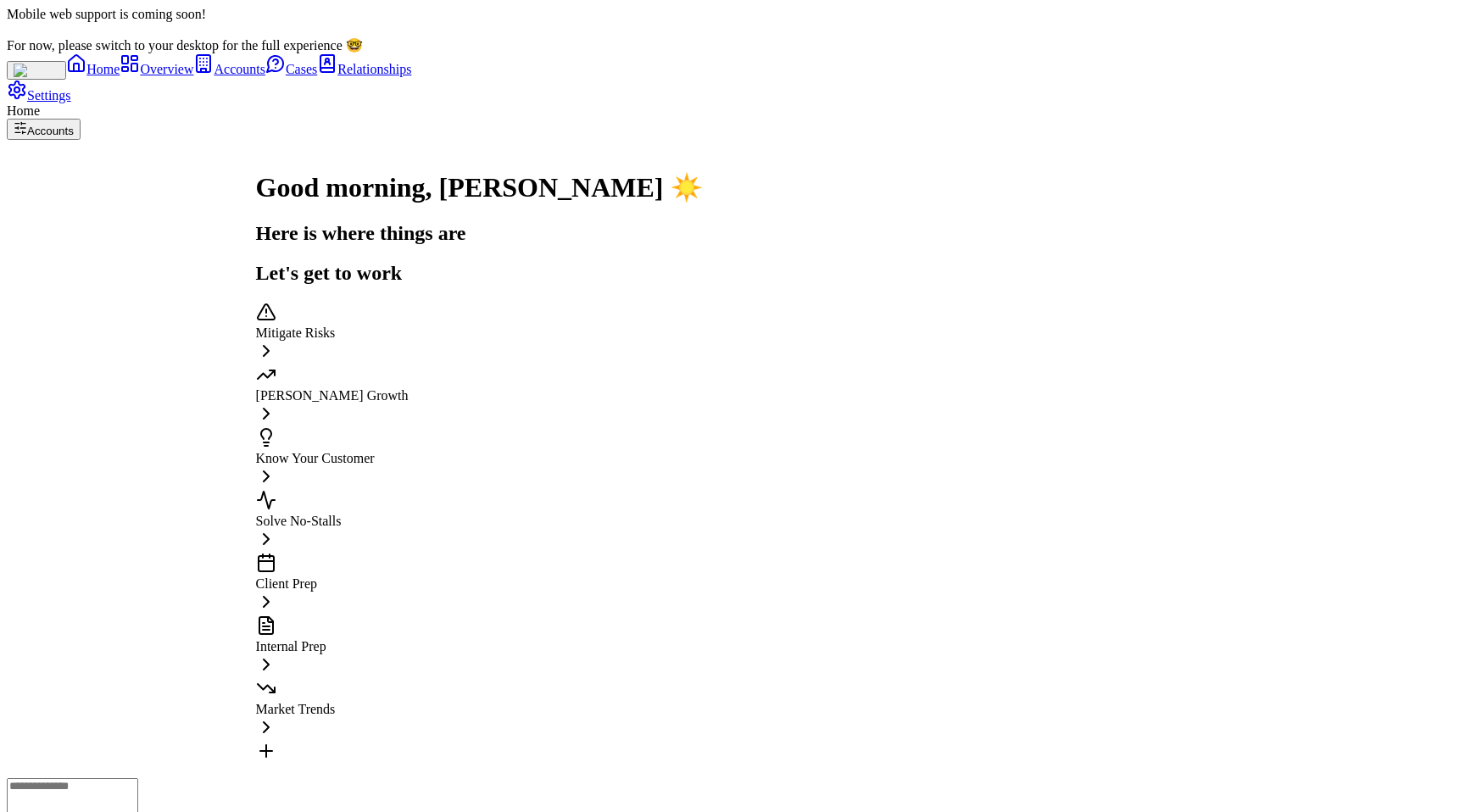 scroll, scrollTop: 54, scrollLeft: 0, axis: vertical 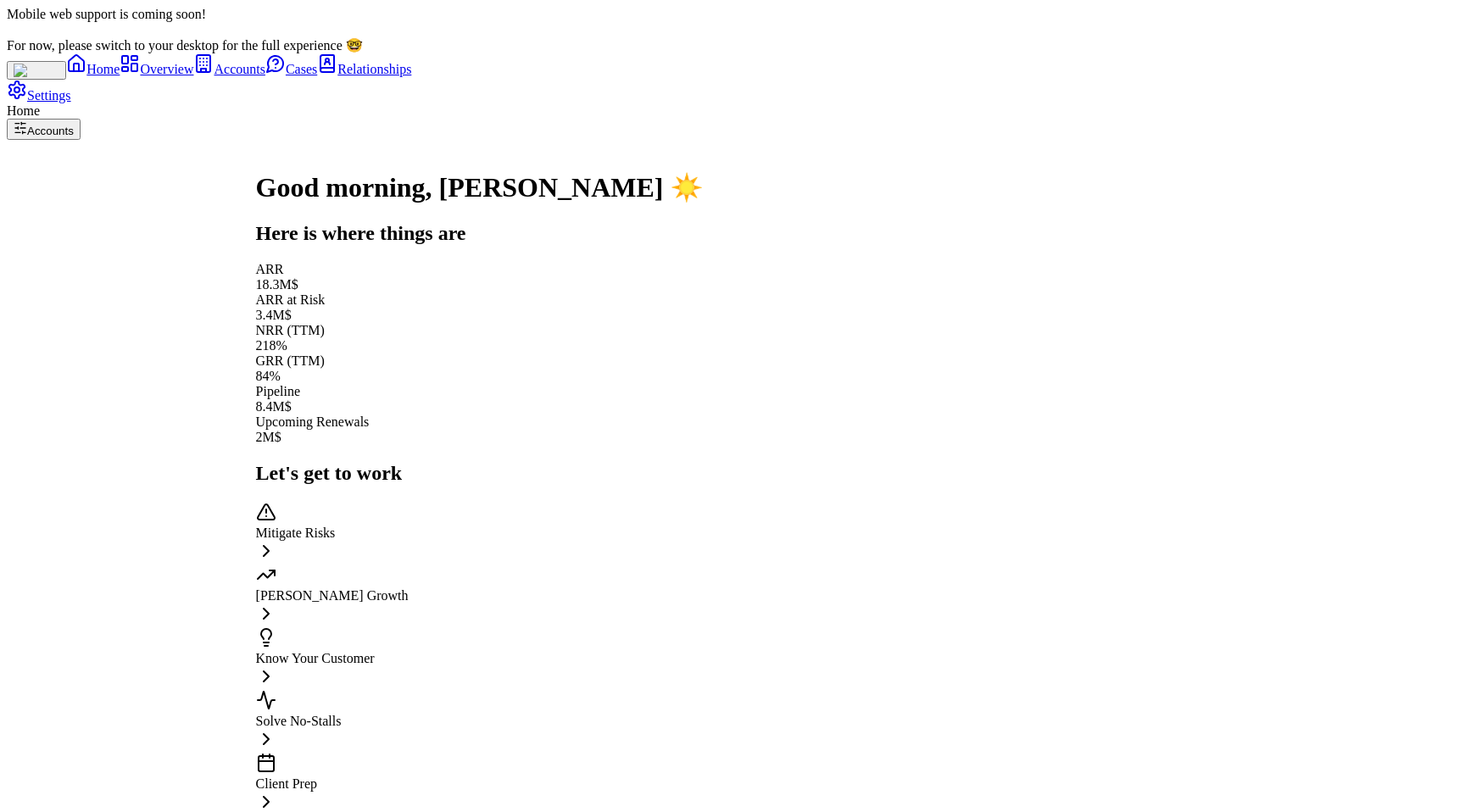 click on "Client Prep" at bounding box center [480, 784] 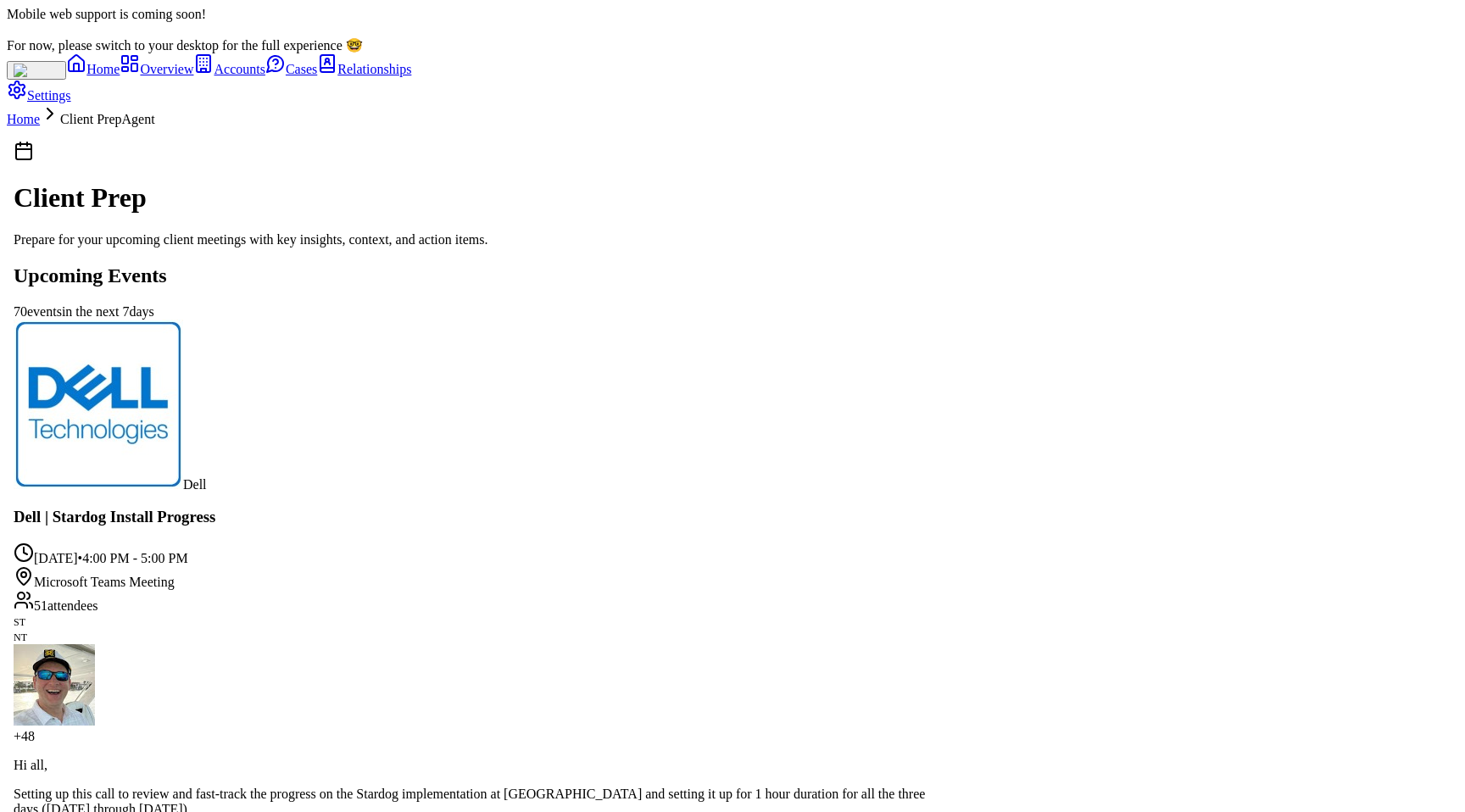 scroll, scrollTop: 387, scrollLeft: 0, axis: vertical 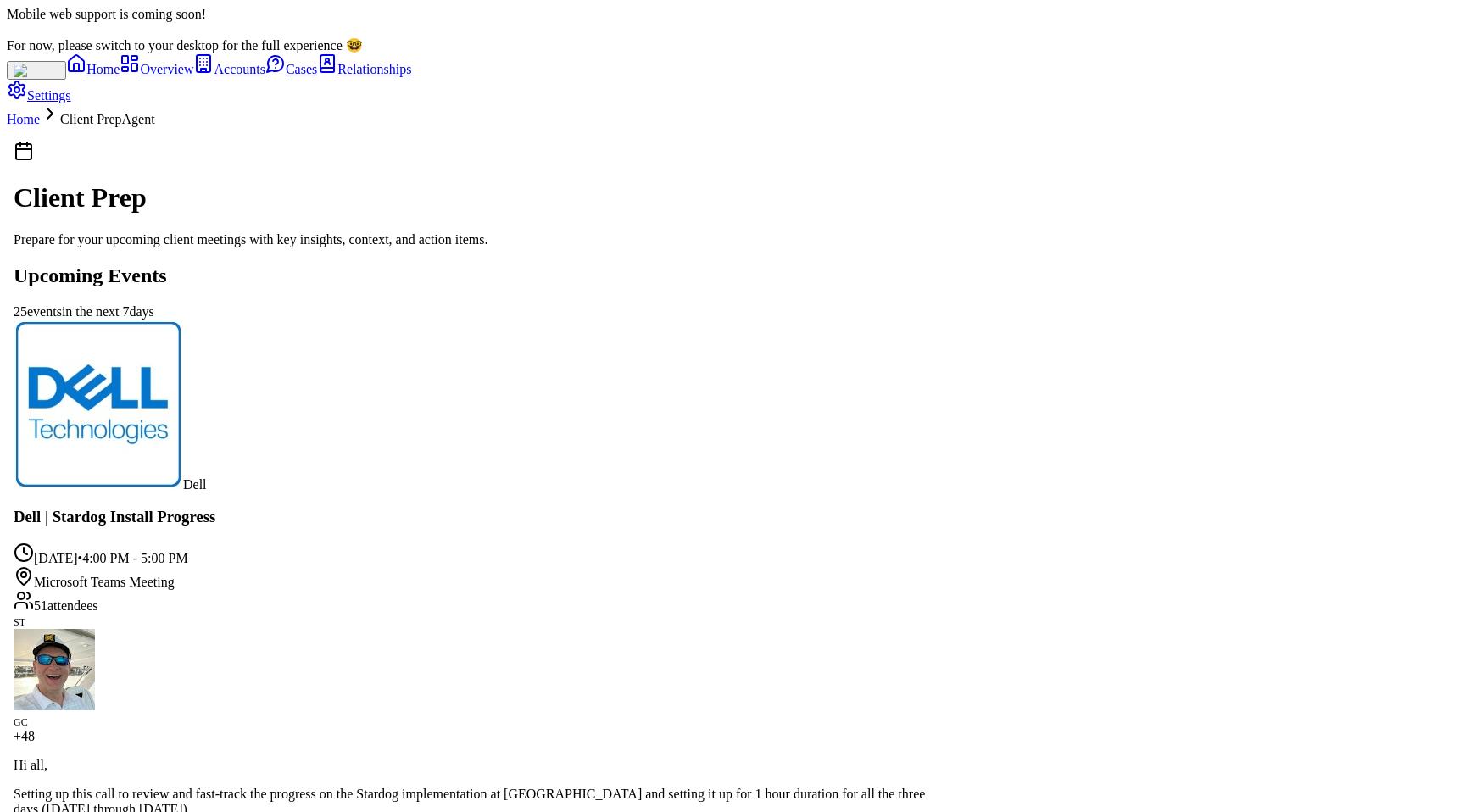 click on "Prepare for Meeting" at bounding box center (81, 2895) 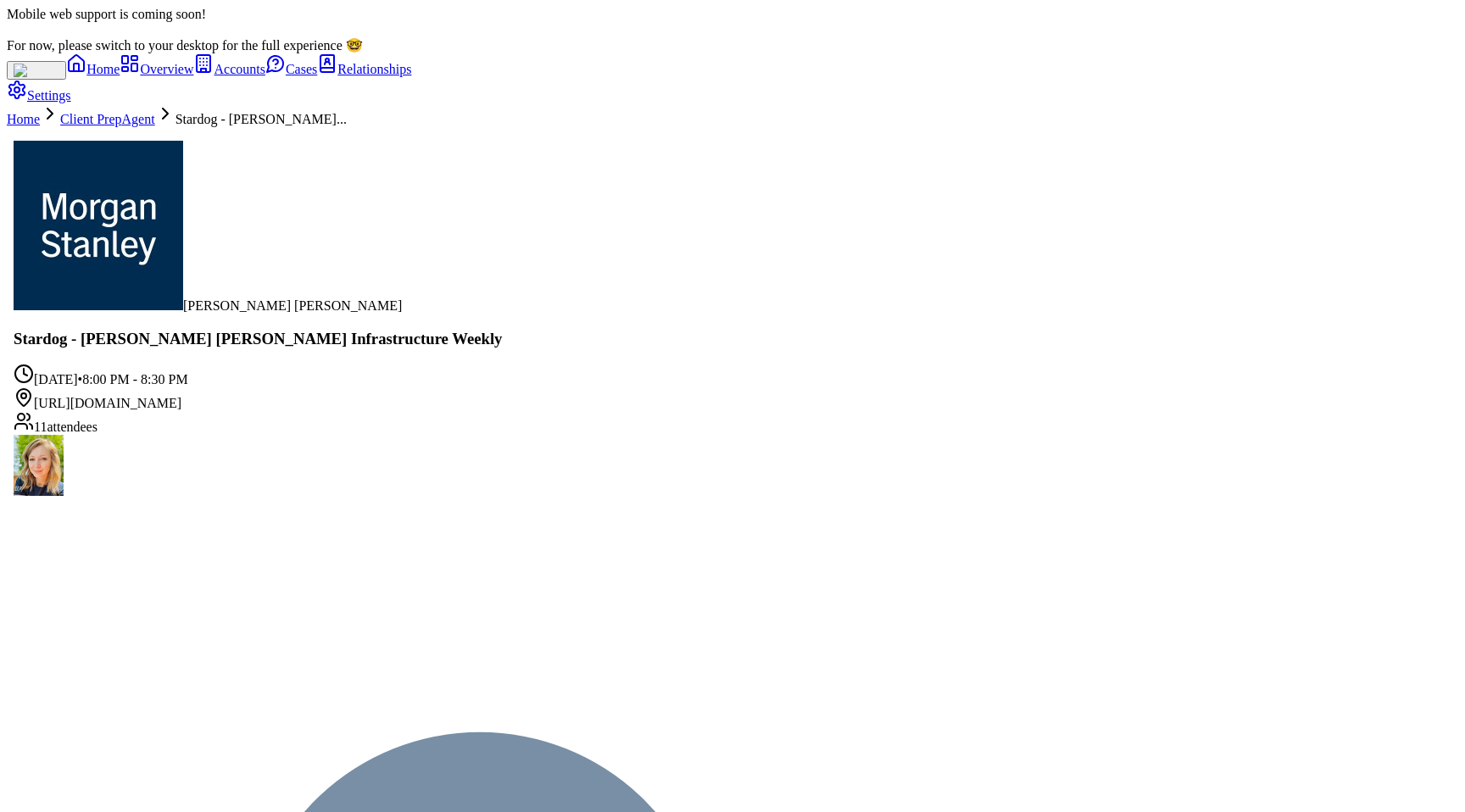 scroll, scrollTop: 97, scrollLeft: 0, axis: vertical 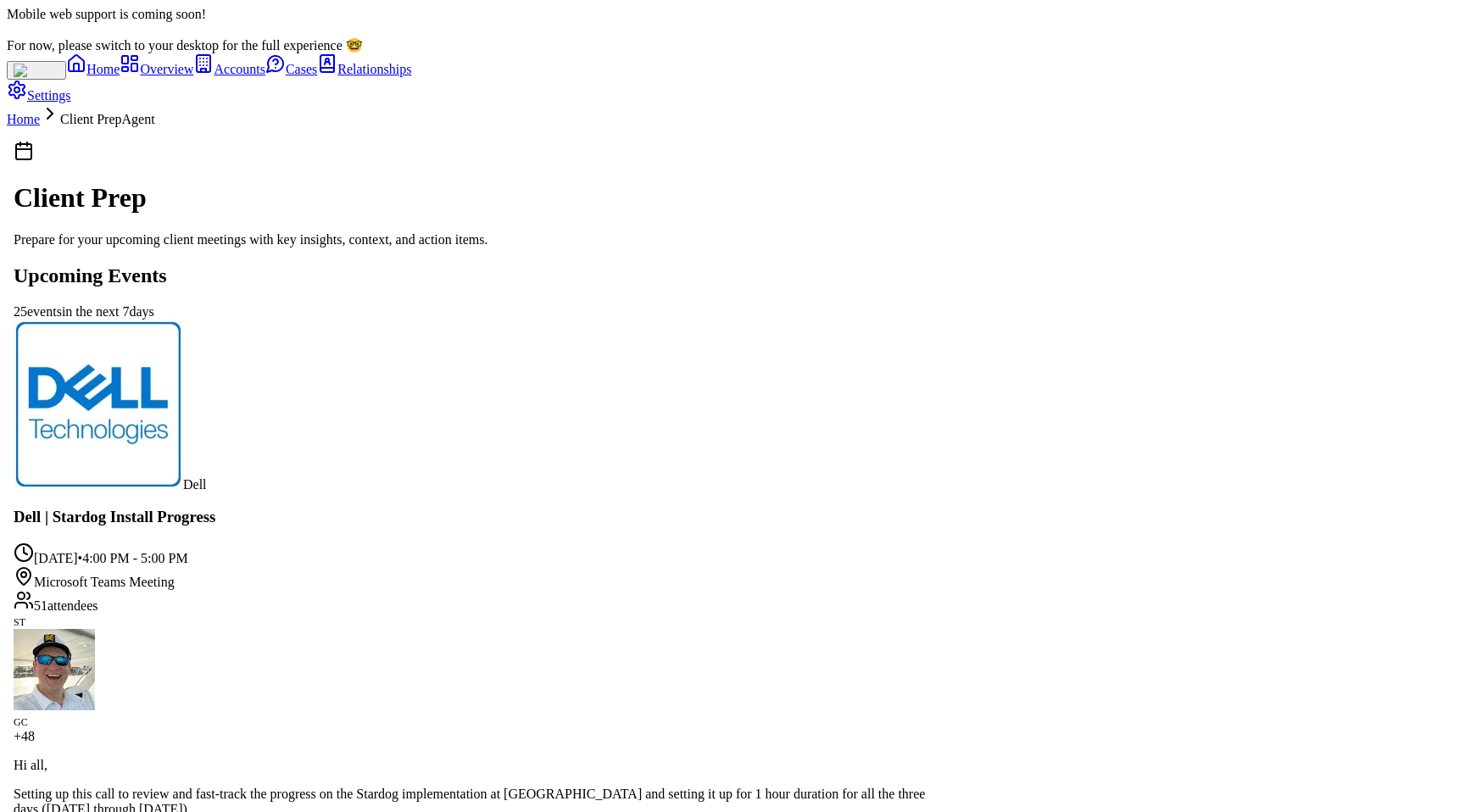 click on "Dell Dell | Stardog Install Progress [DATE]  •  4:00 PM - 5:00 PM Microsoft Teams Meeting 51  attendee s ST GC + 48 Hi all,
Setting up this call to review and fast-track the progress on the Stardog implementation at Dell and setting it up for 1 hour duration for all the three days ([DATE] through [DATE]).
Please forward to others if I have missed out.
Microsoft Teams Need help? [URL][DOMAIN_NAME]
Join the meeting now [URL][DOMAIN_NAME]
Meeting ID: 243 272 587 065 9
Passcode: r2x6h9pg
Join on a video conferencing device
Tenant key:  [EMAIL_ADDRESS][DOMAIN_NAME]
Video ID: 119 654 838 1
More info [URL][DOMAIN_NAME][DOMAIN_NAME][TECHNICAL_ID]
For organizers: Meeting options
Read more View Meeting s" at bounding box center [480, 4472] 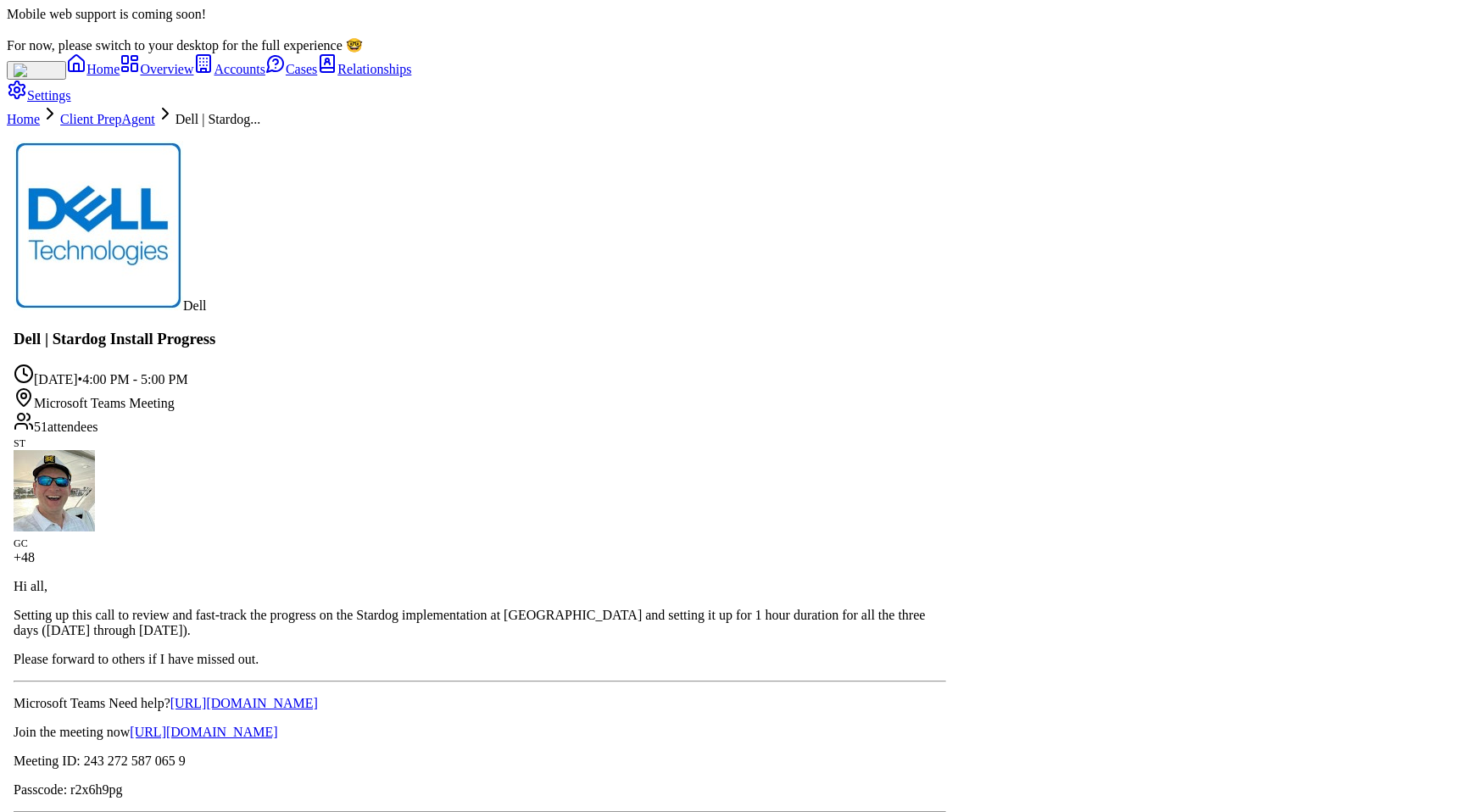click at bounding box center (480, 1076) 